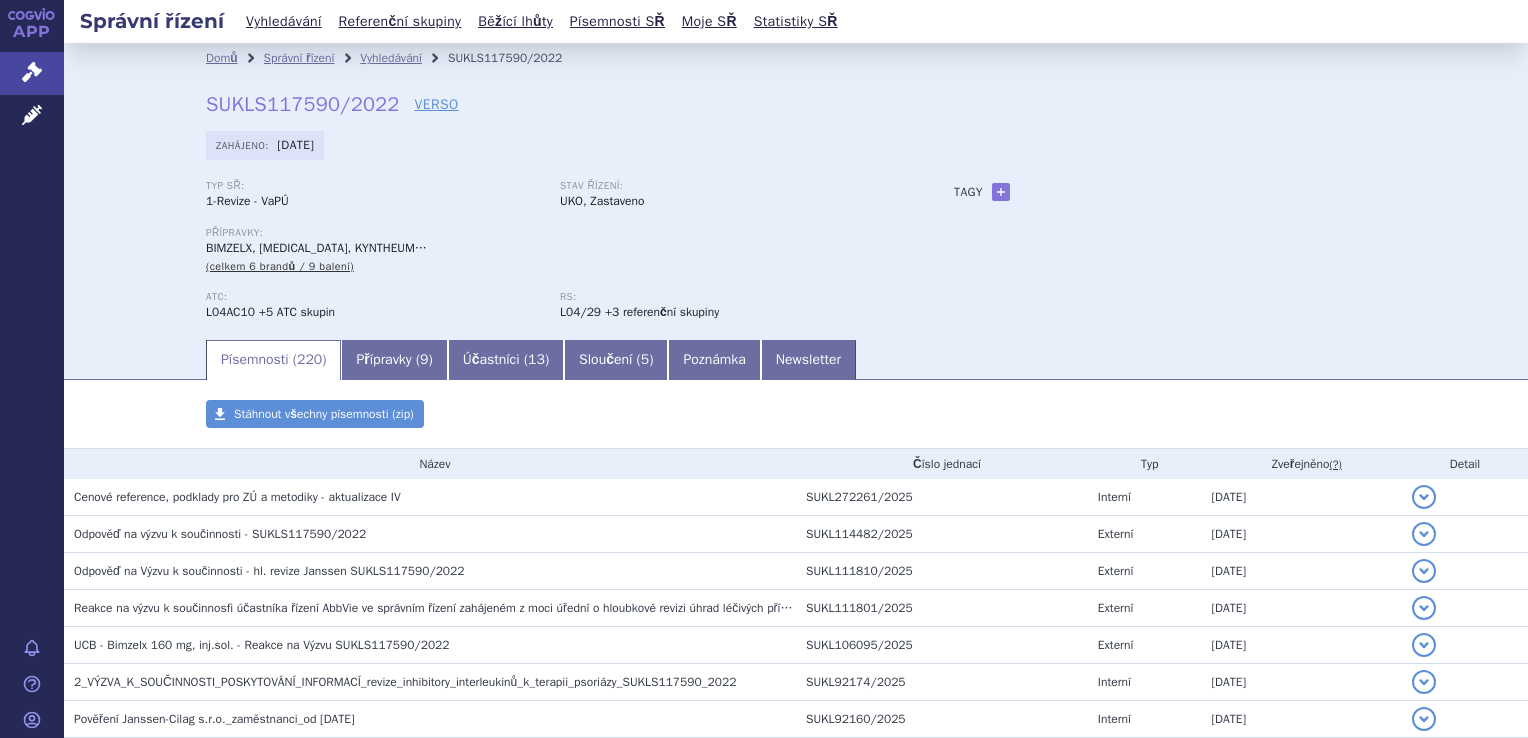 scroll, scrollTop: 0, scrollLeft: 0, axis: both 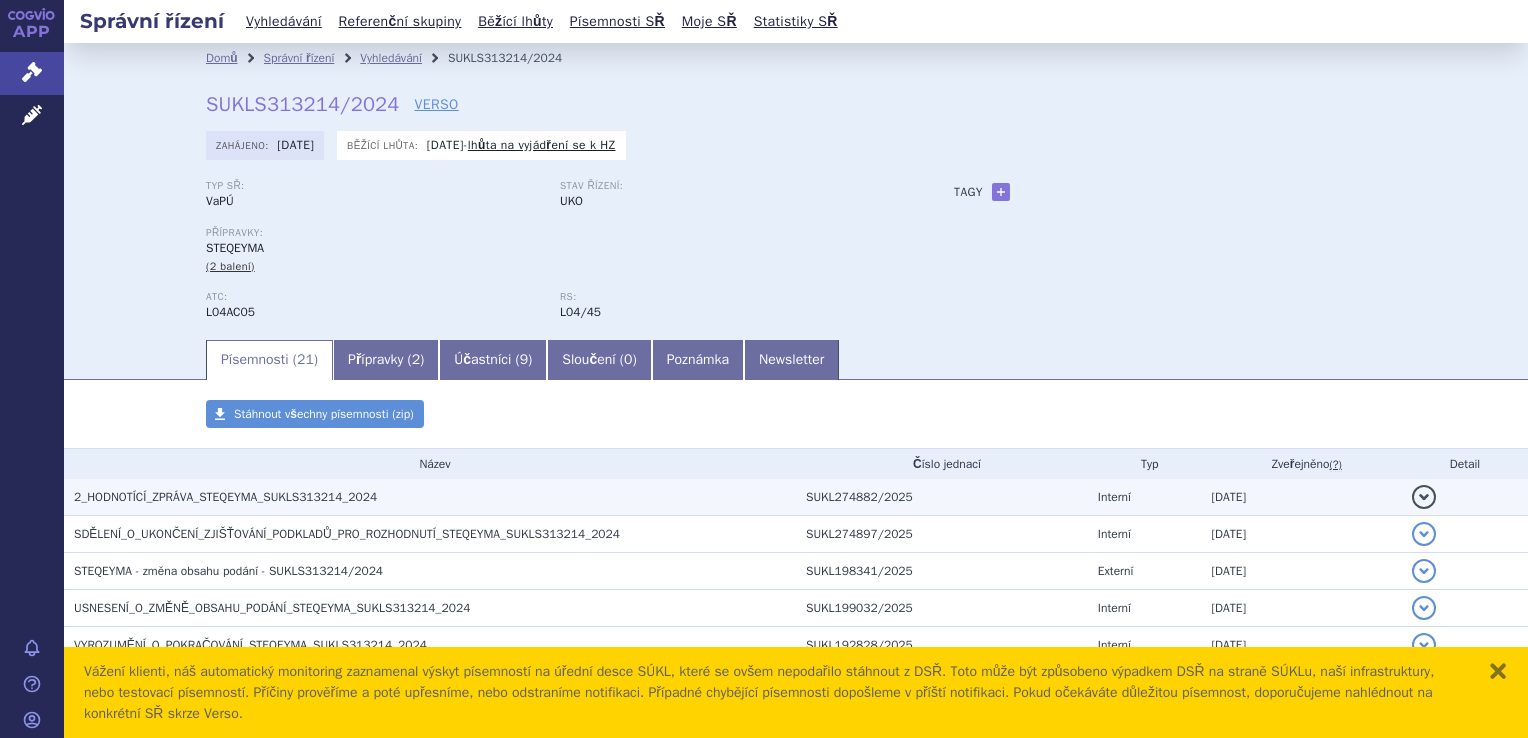 click on "2_HODNOTÍCÍ_ZPRÁVA_STEQEYMA_SUKLS313214_2024" at bounding box center [225, 497] 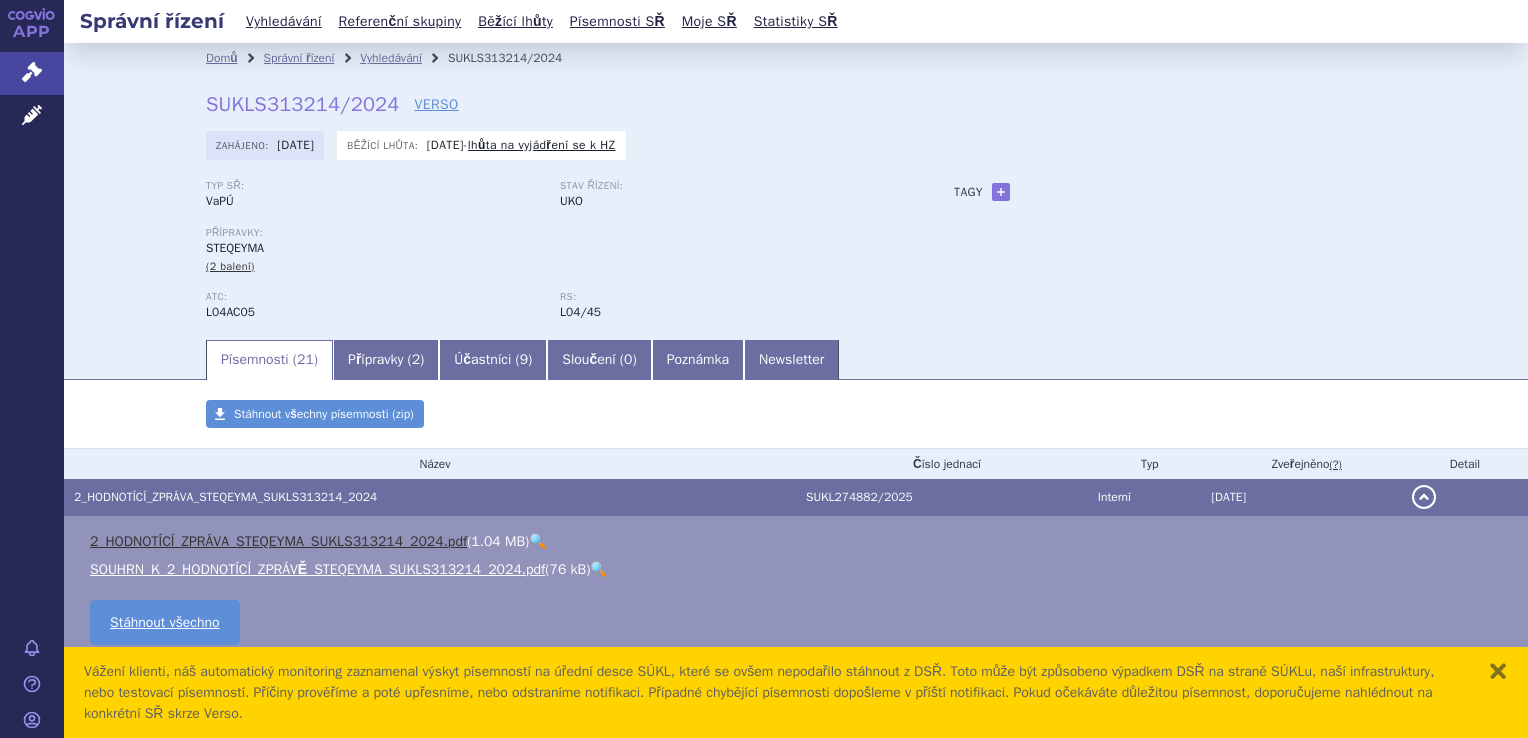 click on "2_HODNOTÍCÍ_ZPRÁVA_STEQEYMA_SUKLS313214_2024.pdf" at bounding box center [278, 541] 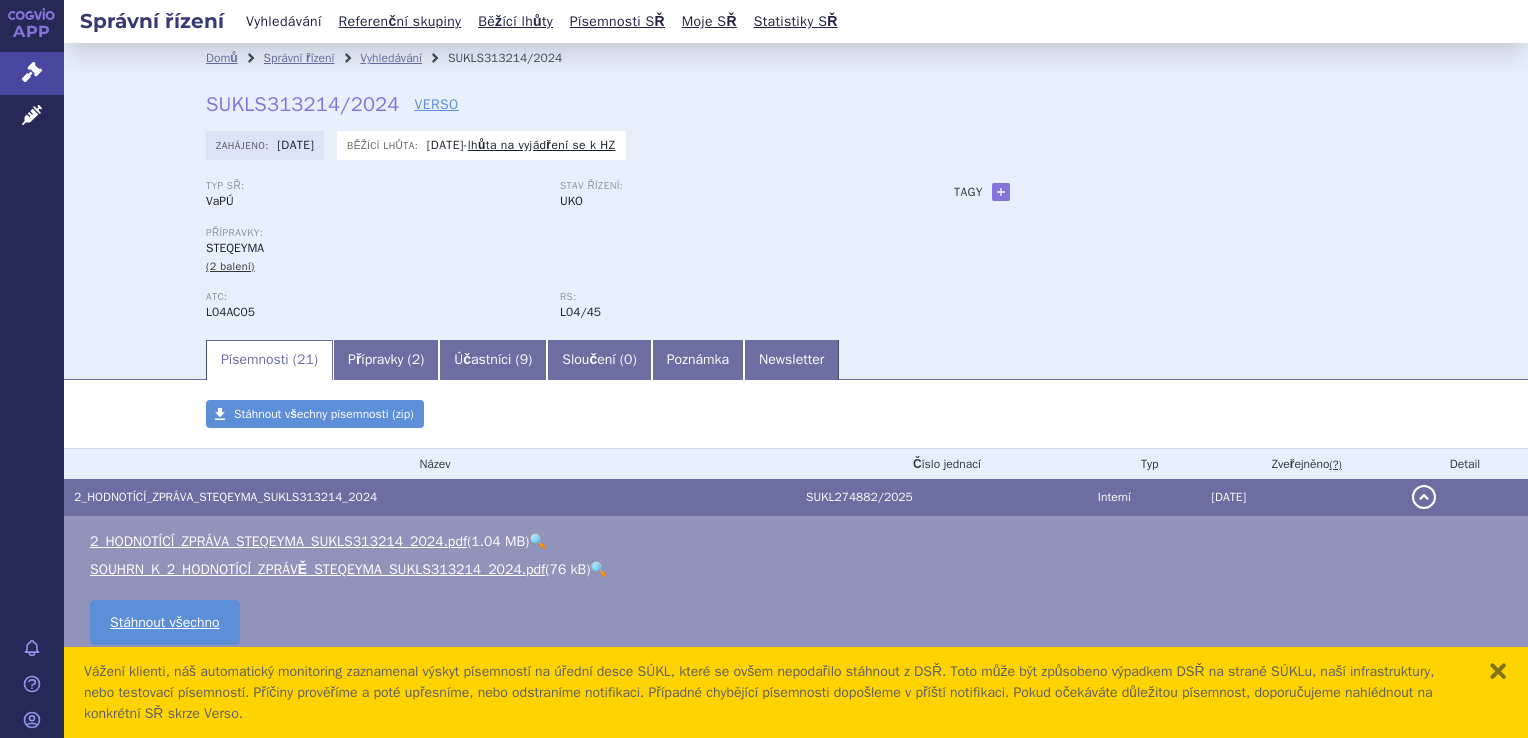 click on "Vyhledávání" at bounding box center (284, 21) 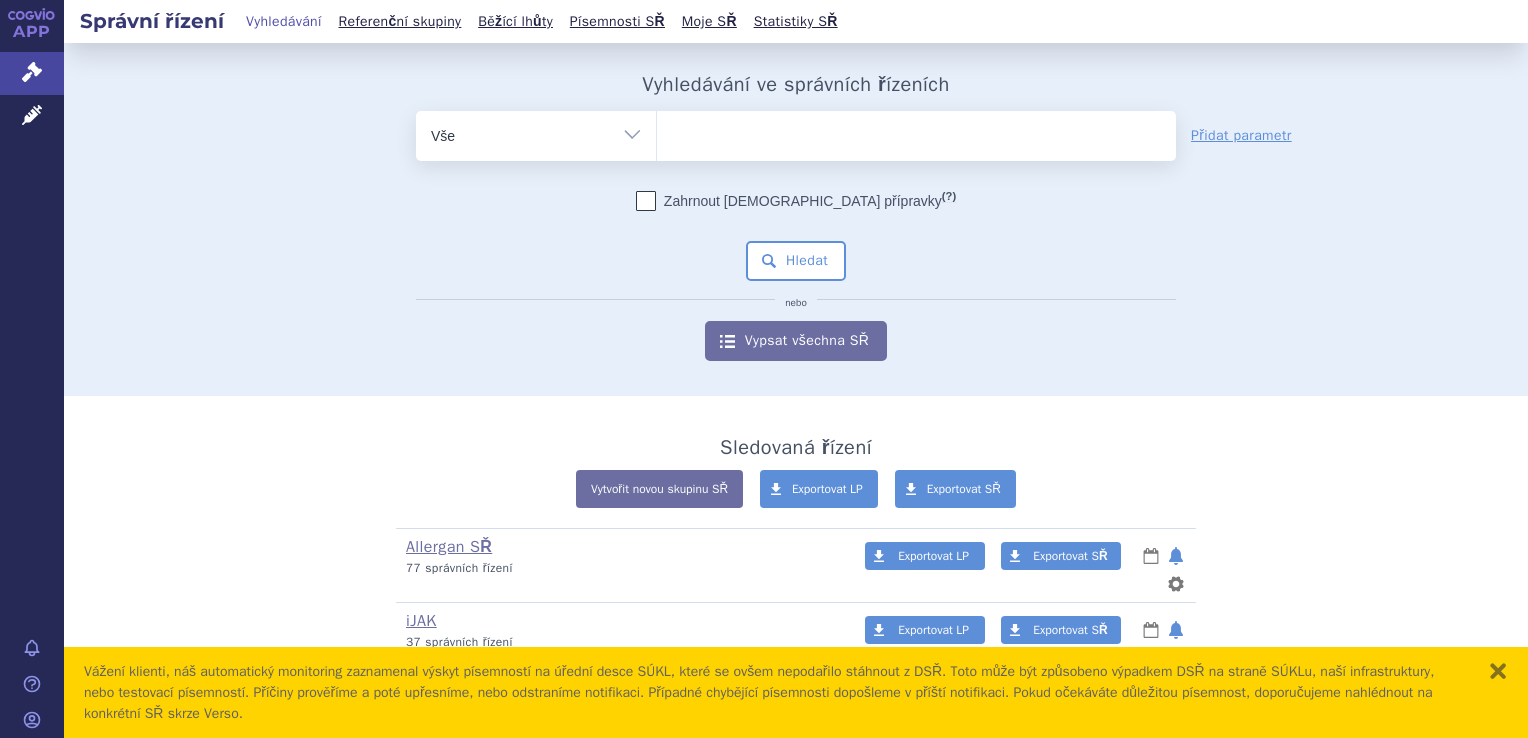 scroll, scrollTop: 0, scrollLeft: 0, axis: both 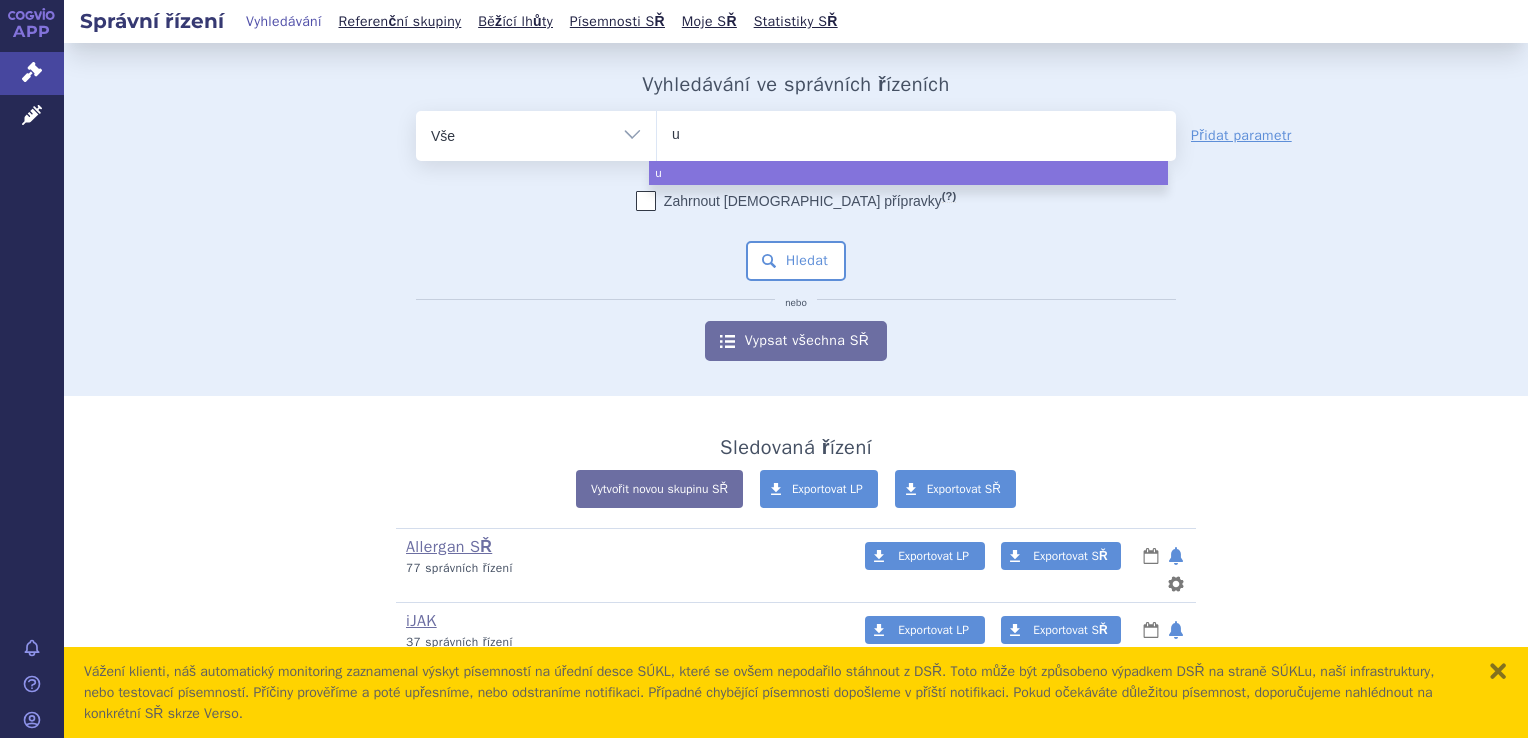 type on "us" 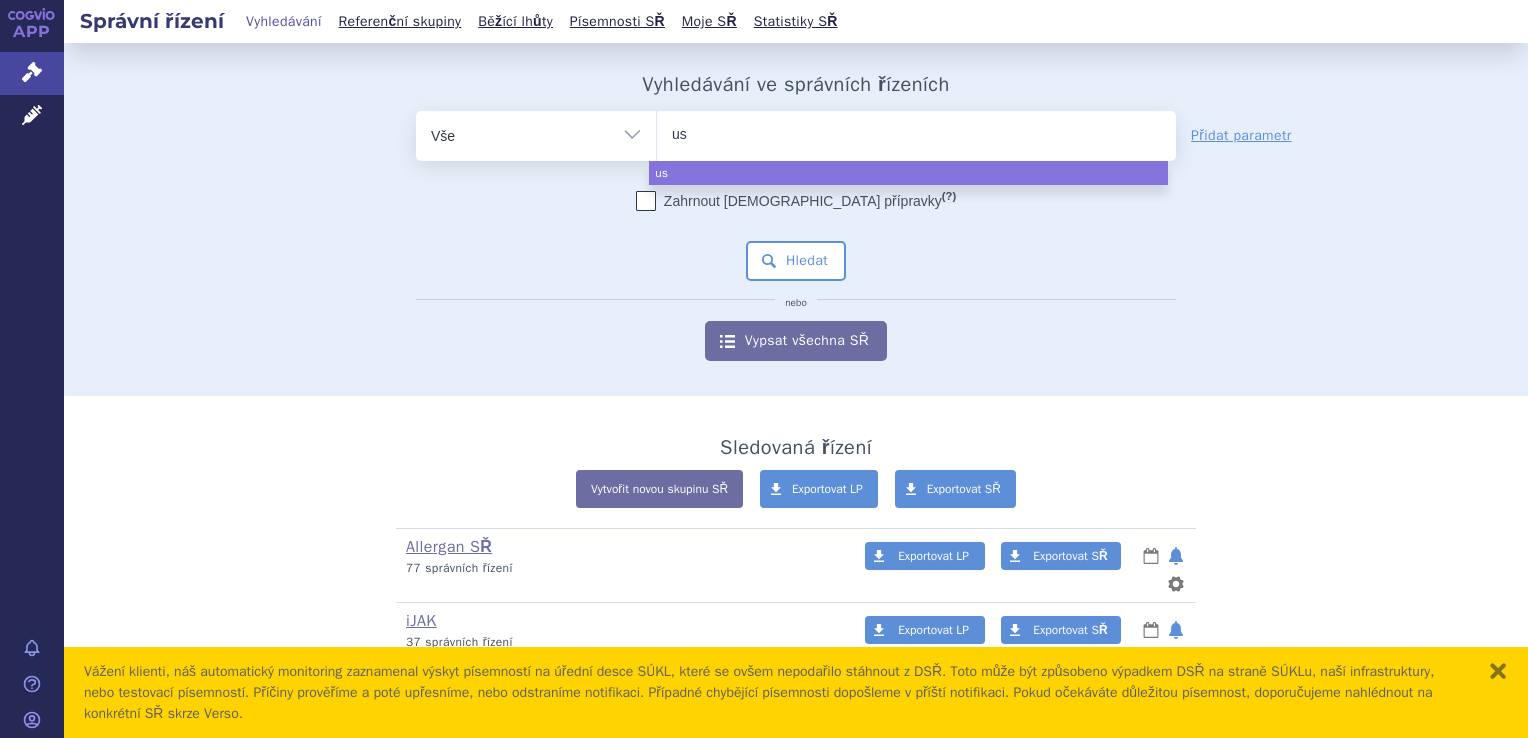 type on "ust" 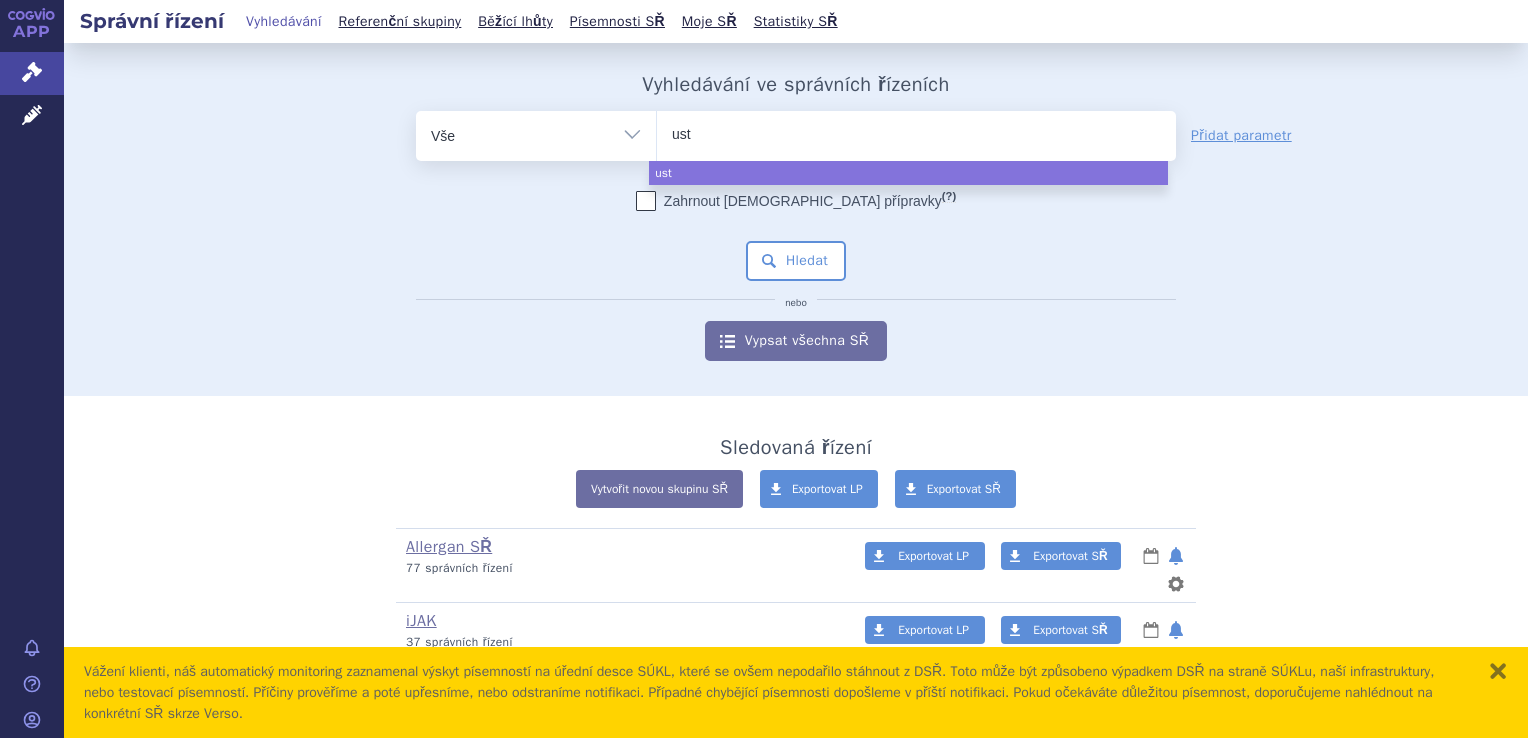 type on "uste" 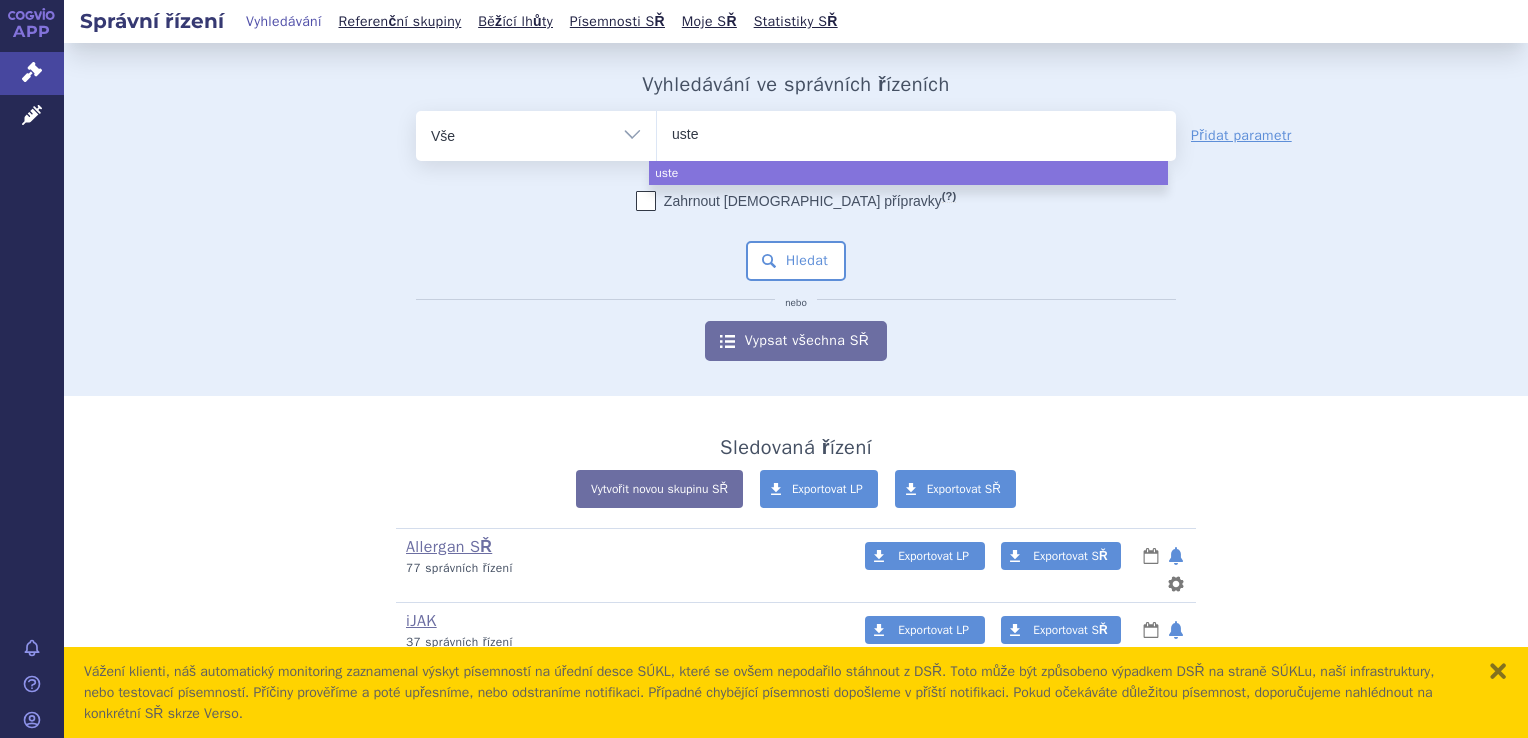 type on "ustek" 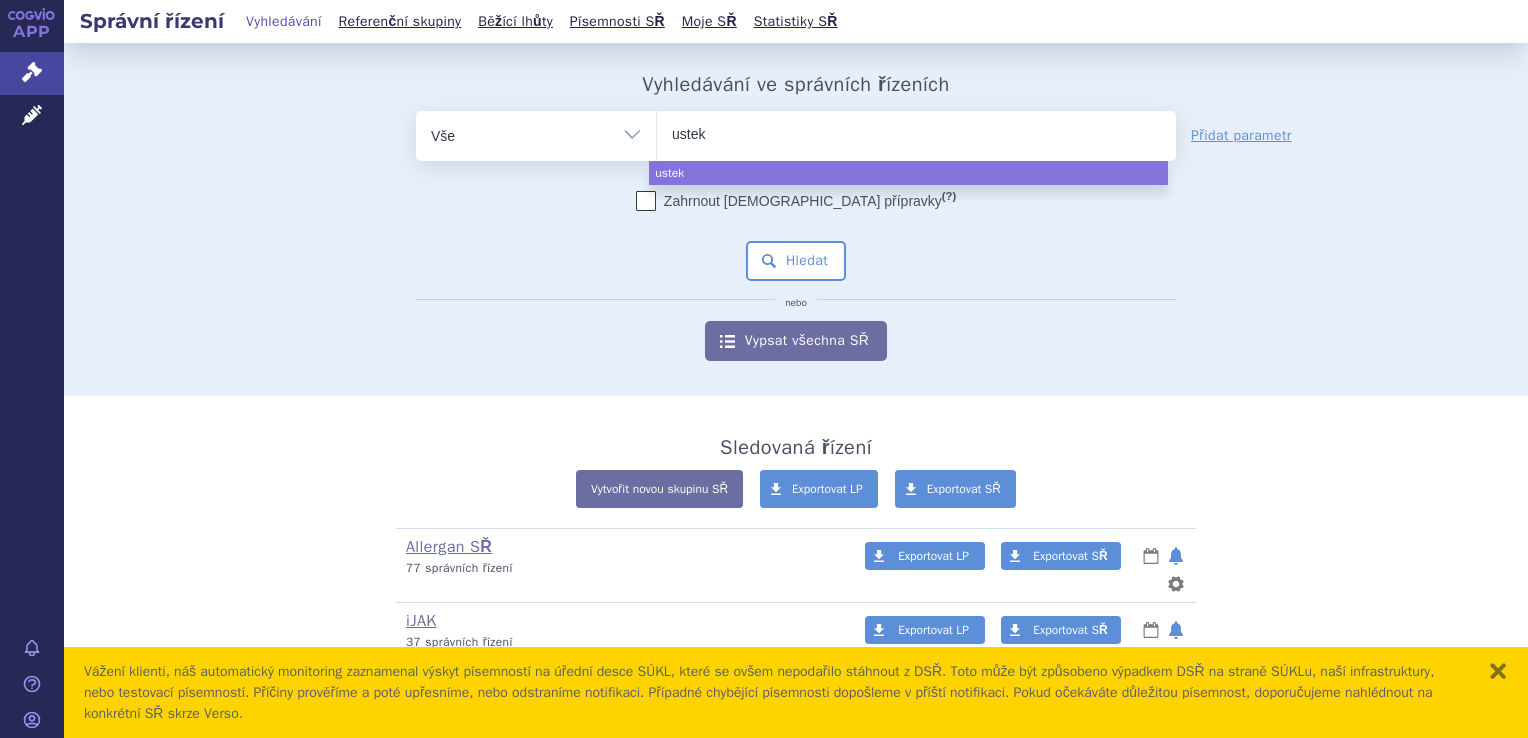 type on "usteki" 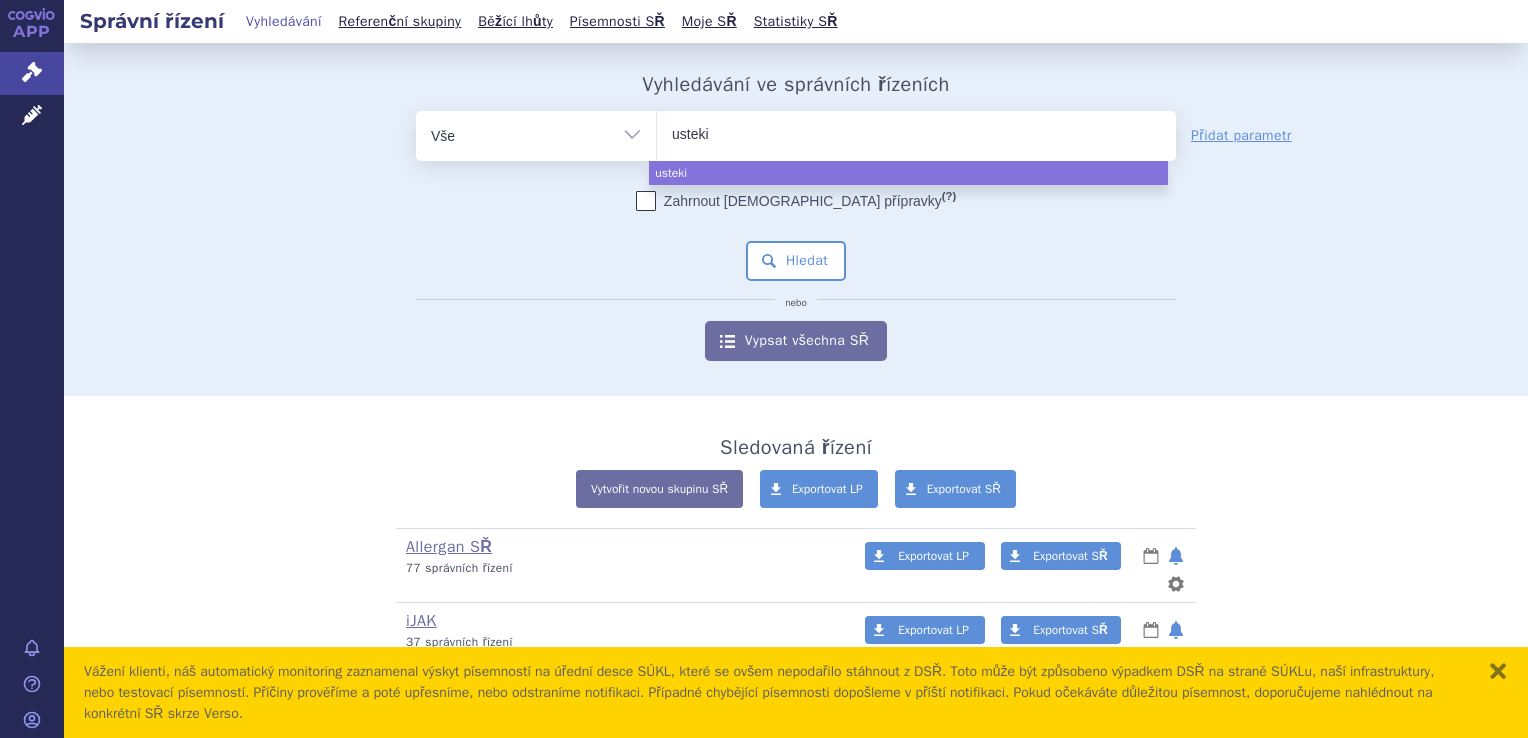 select on "usteki" 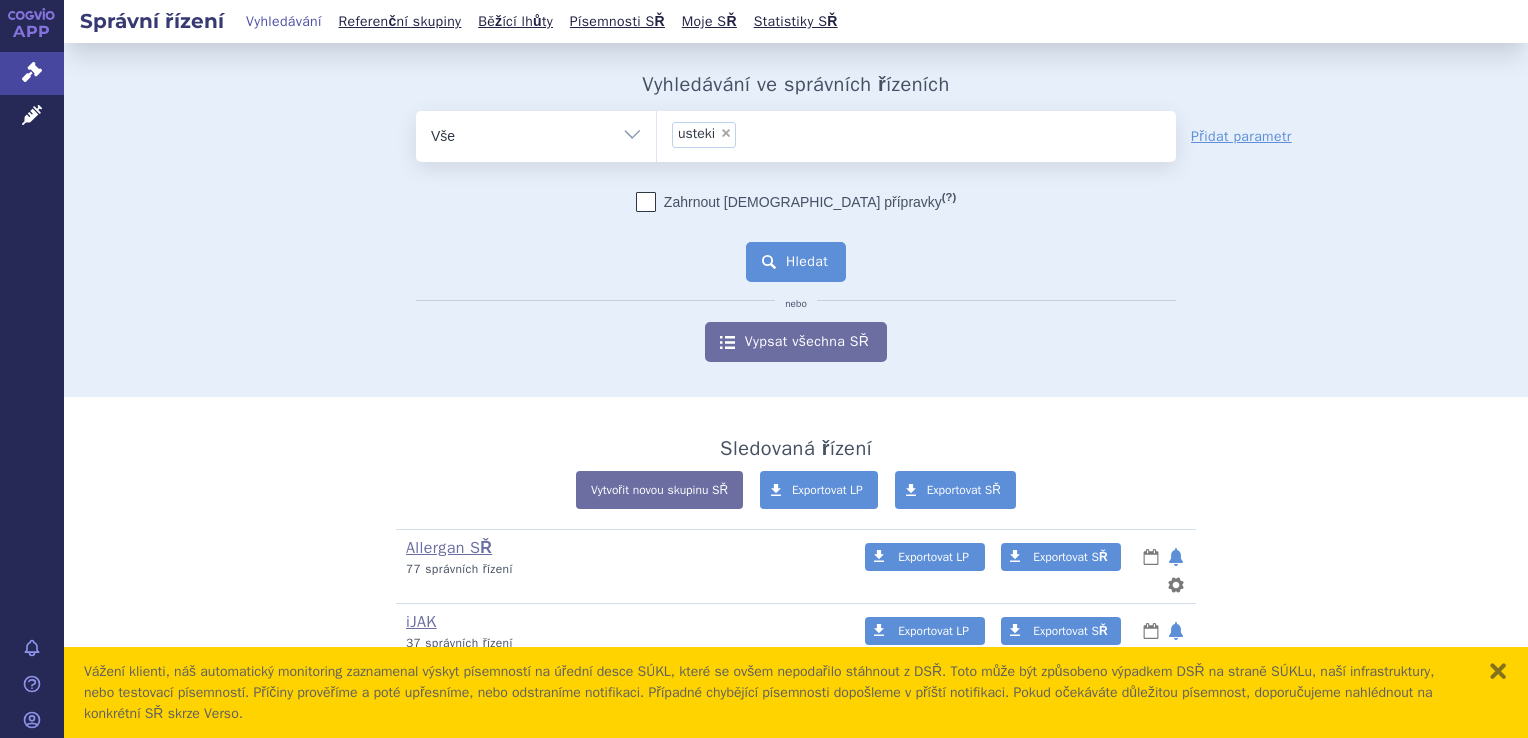 click on "Hledat" at bounding box center [796, 262] 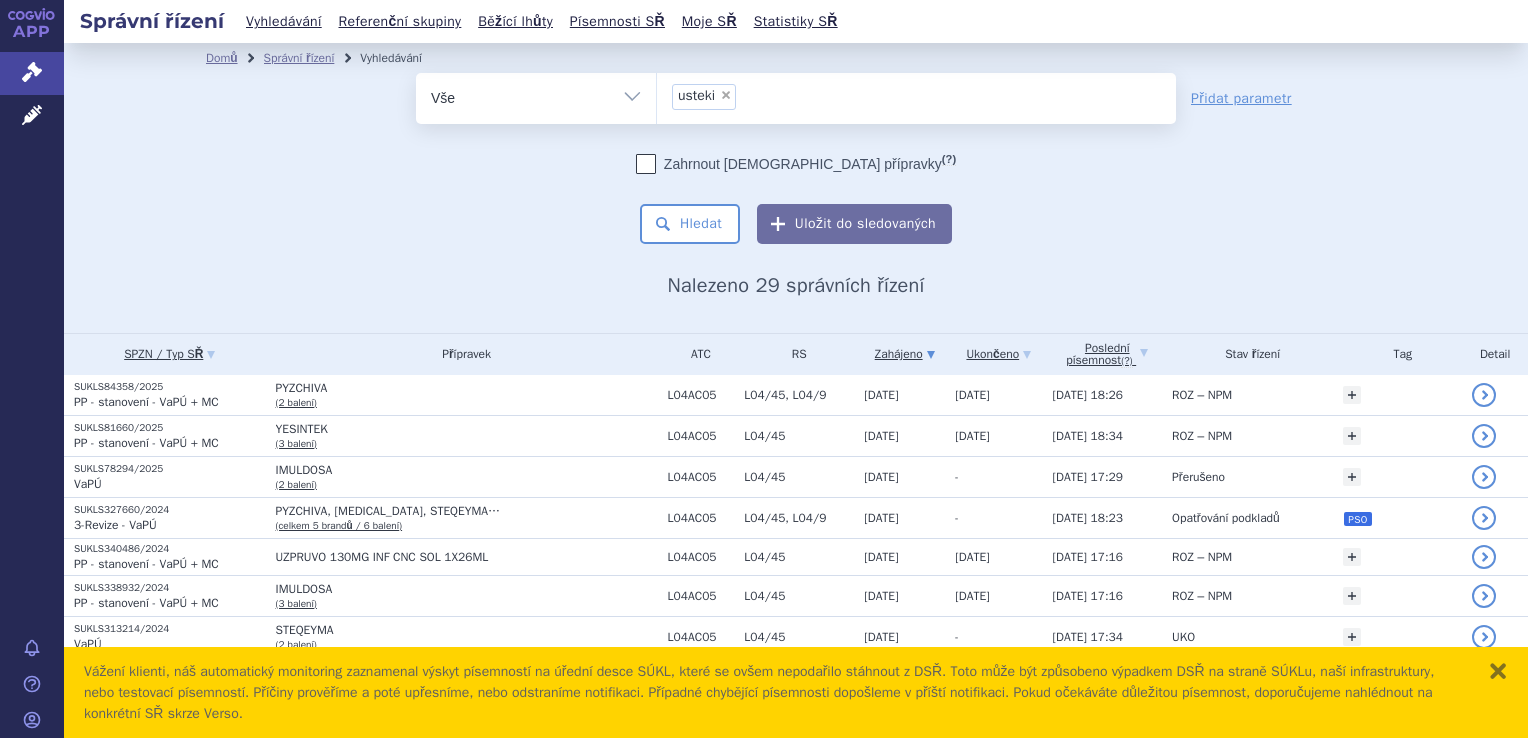 scroll, scrollTop: 0, scrollLeft: 0, axis: both 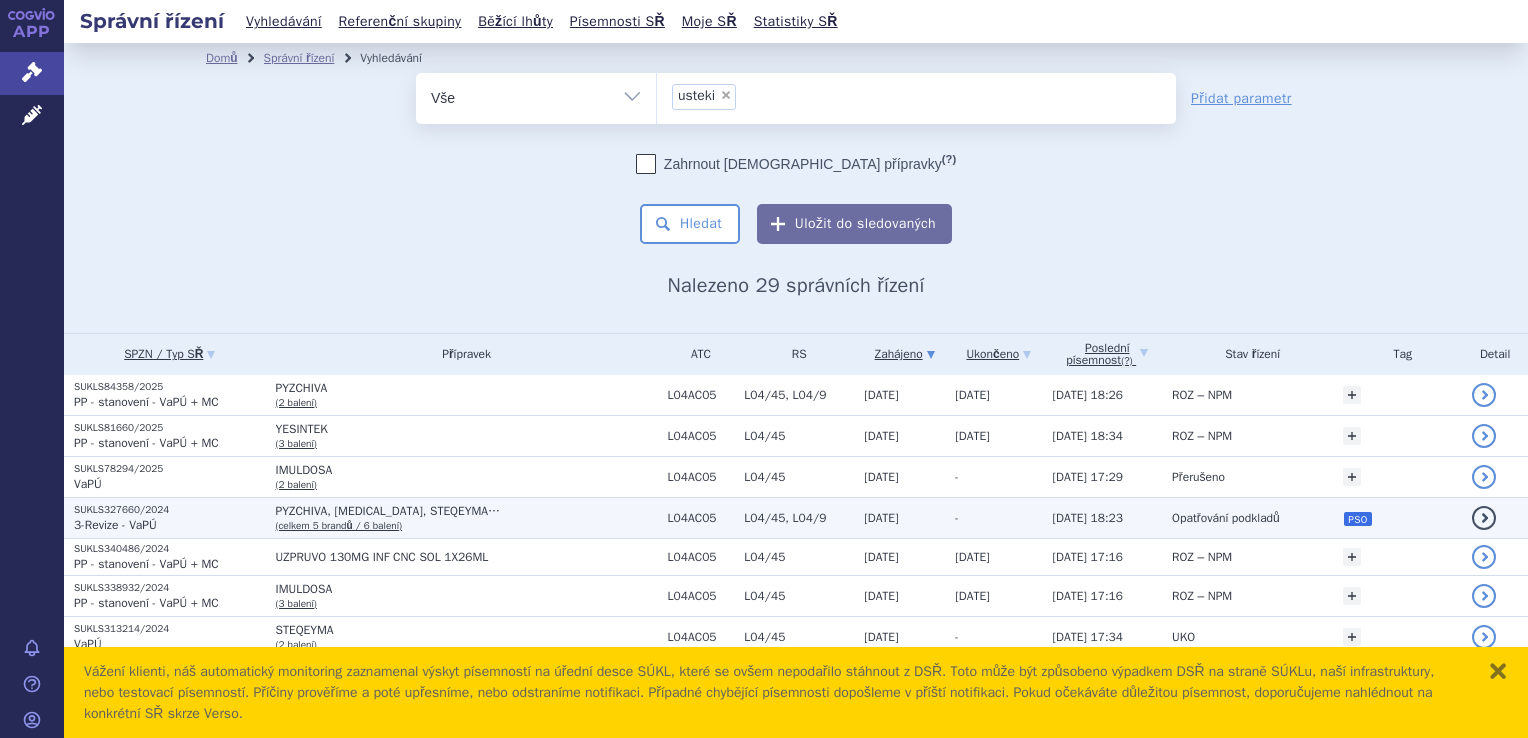 click on "3-Revize - VaPÚ" at bounding box center [115, 525] 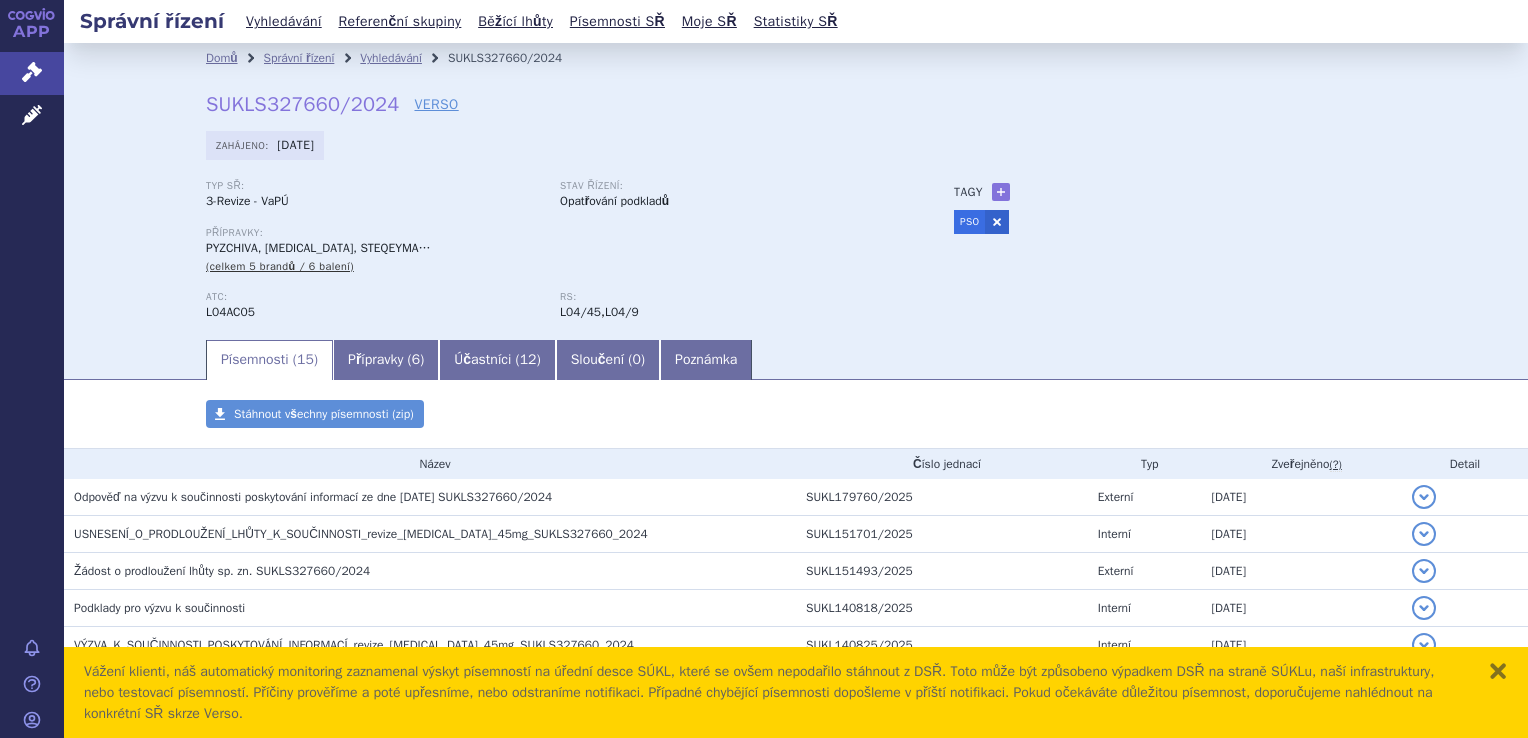 scroll, scrollTop: 0, scrollLeft: 0, axis: both 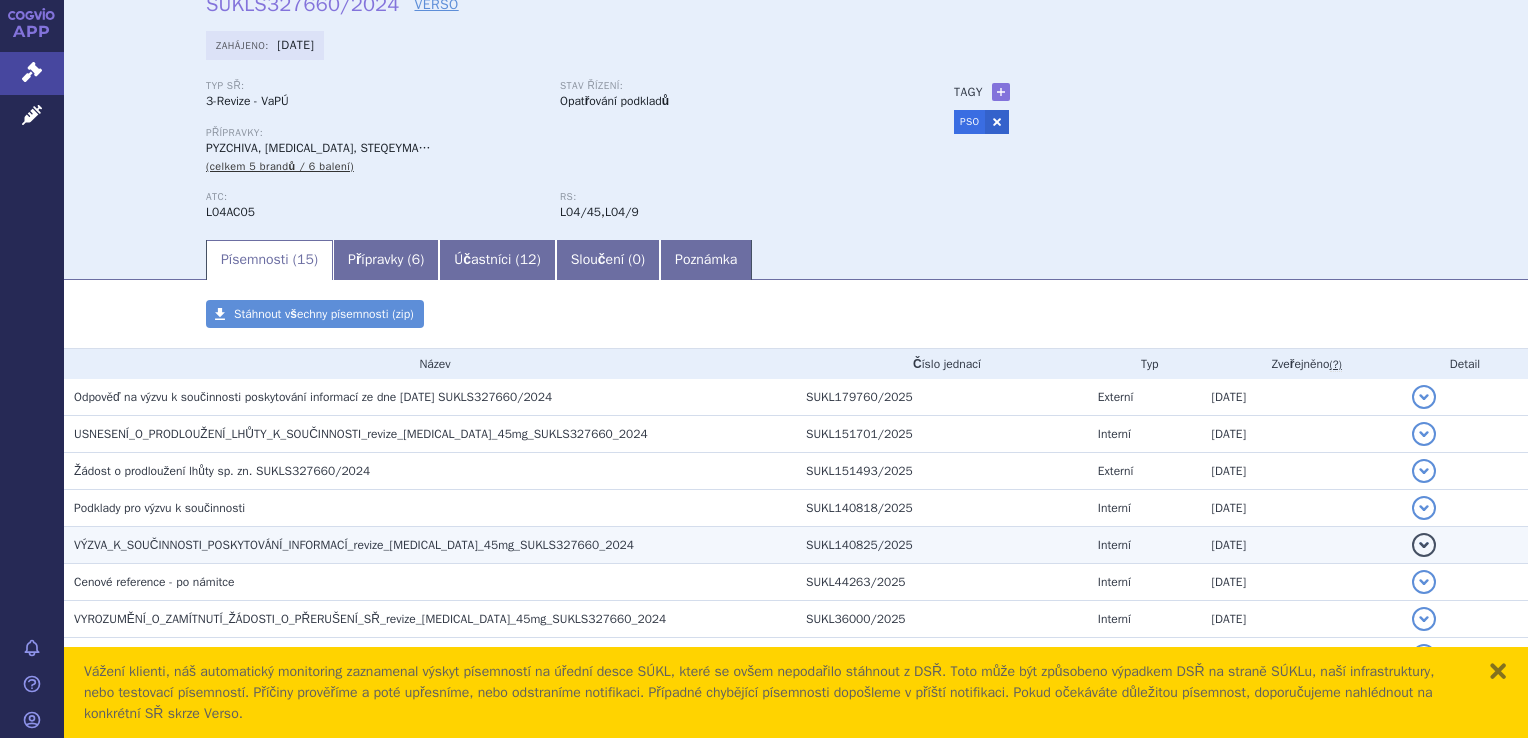 click on "VÝZVA_K_SOUČINNOSTI_POSKYTOVÁNÍ_INFORMACÍ_revize_ustekinumab_45mg_SUKLS327660_2024" at bounding box center [354, 545] 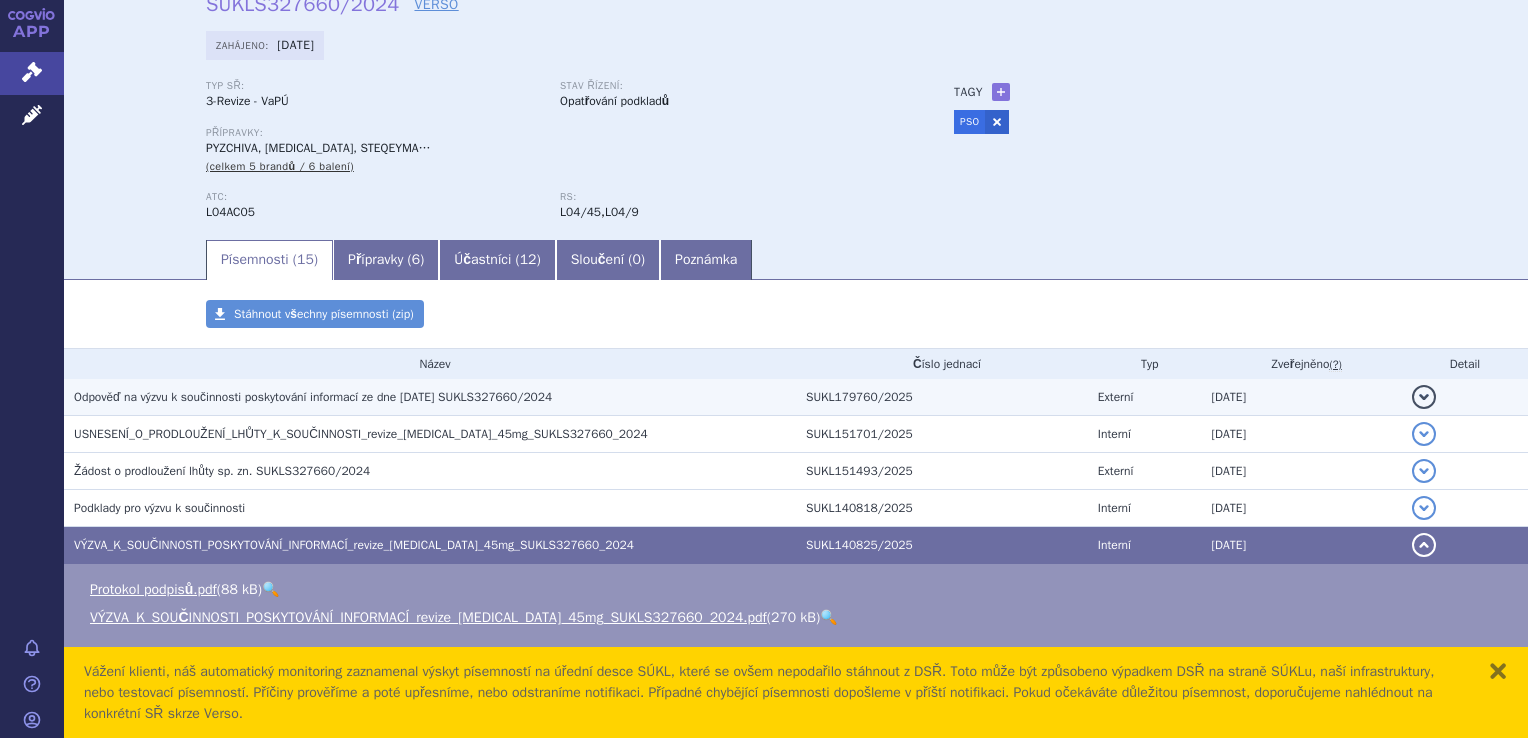 click on "Odpověď na výzvu k součinnosti poskytování informací ze dne 17. 4. 2025 SUKLS327660/2024" at bounding box center [313, 397] 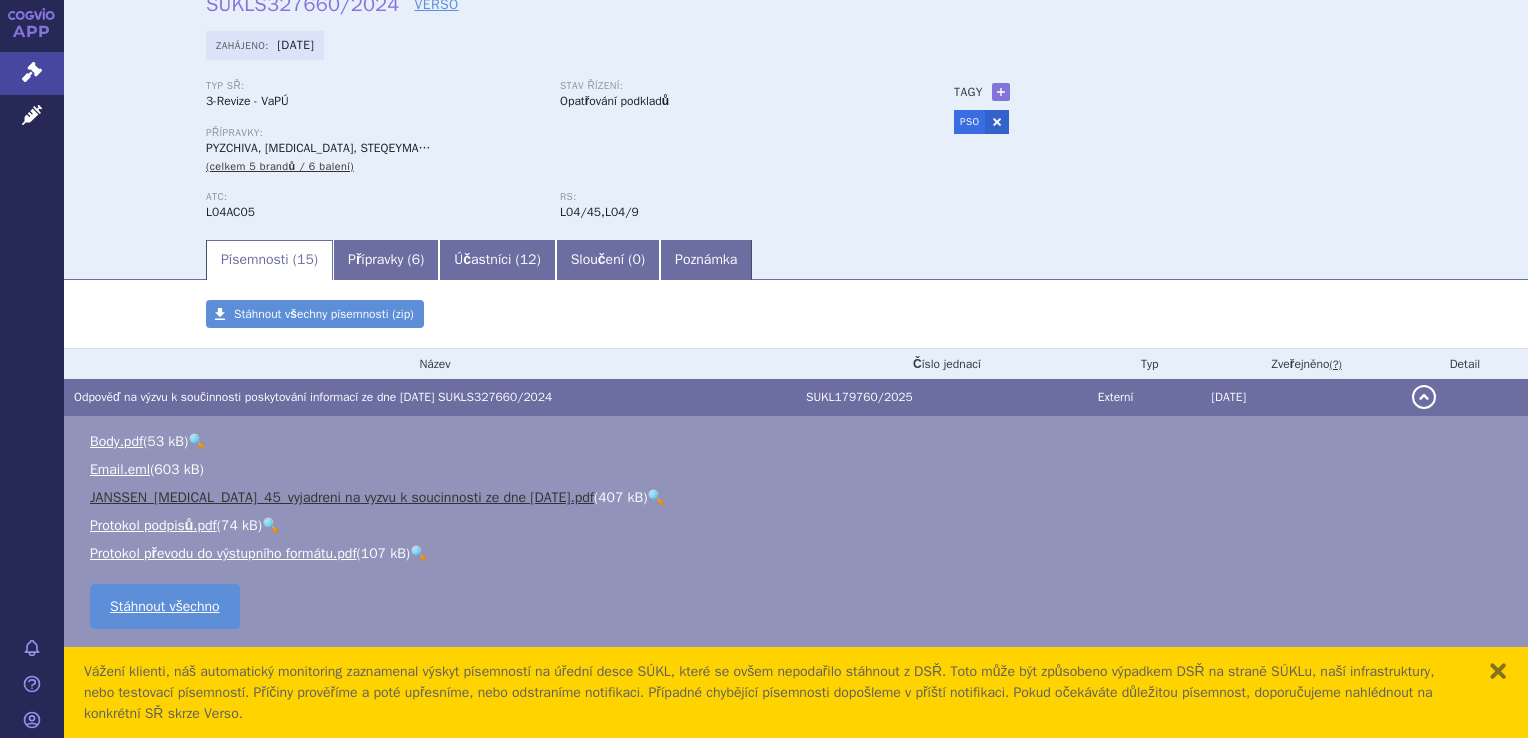 click on "JANSSEN_Stelara_45_vyjadreni na vyzvu k soucinnosti ze dne 17. 4. 2025.pdf" at bounding box center (342, 497) 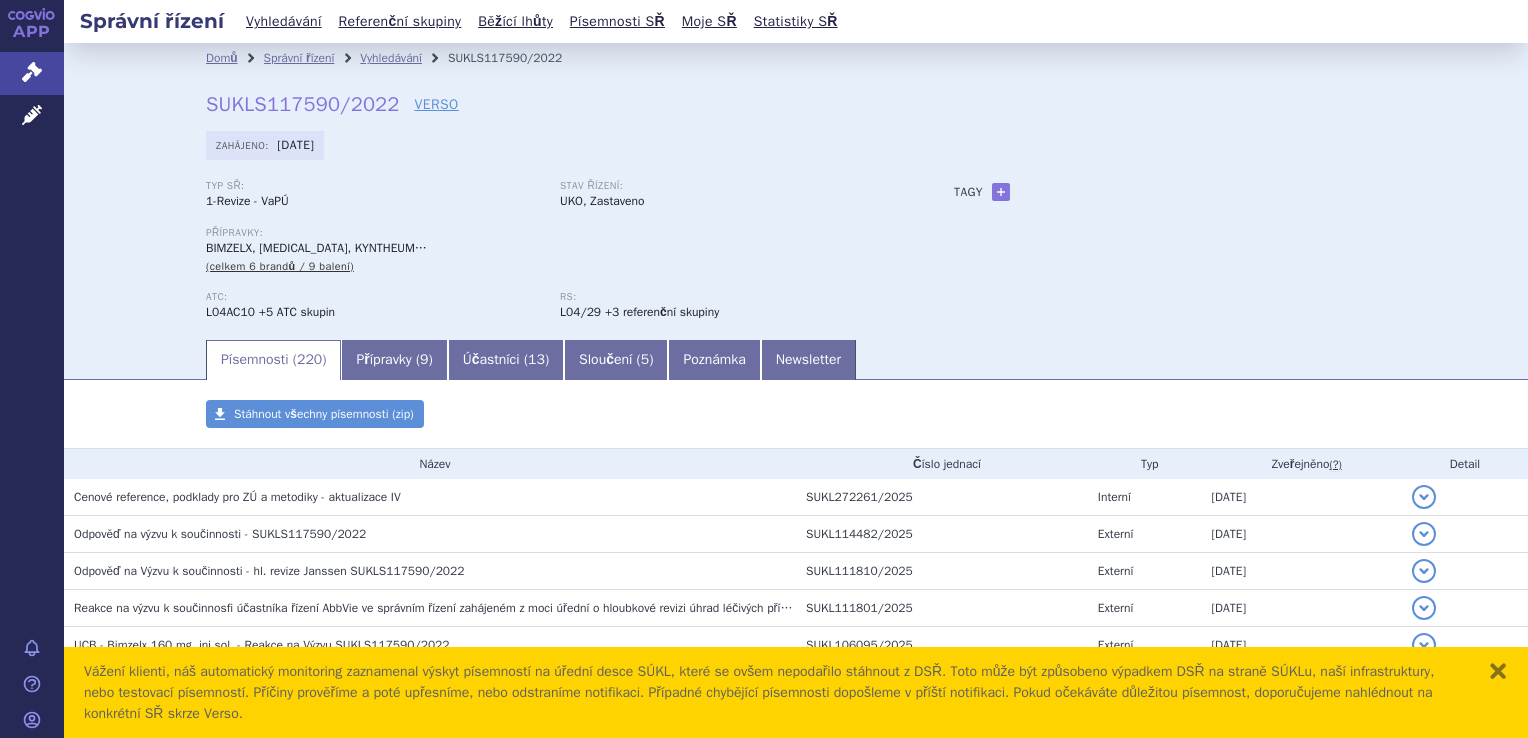 scroll, scrollTop: 0, scrollLeft: 0, axis: both 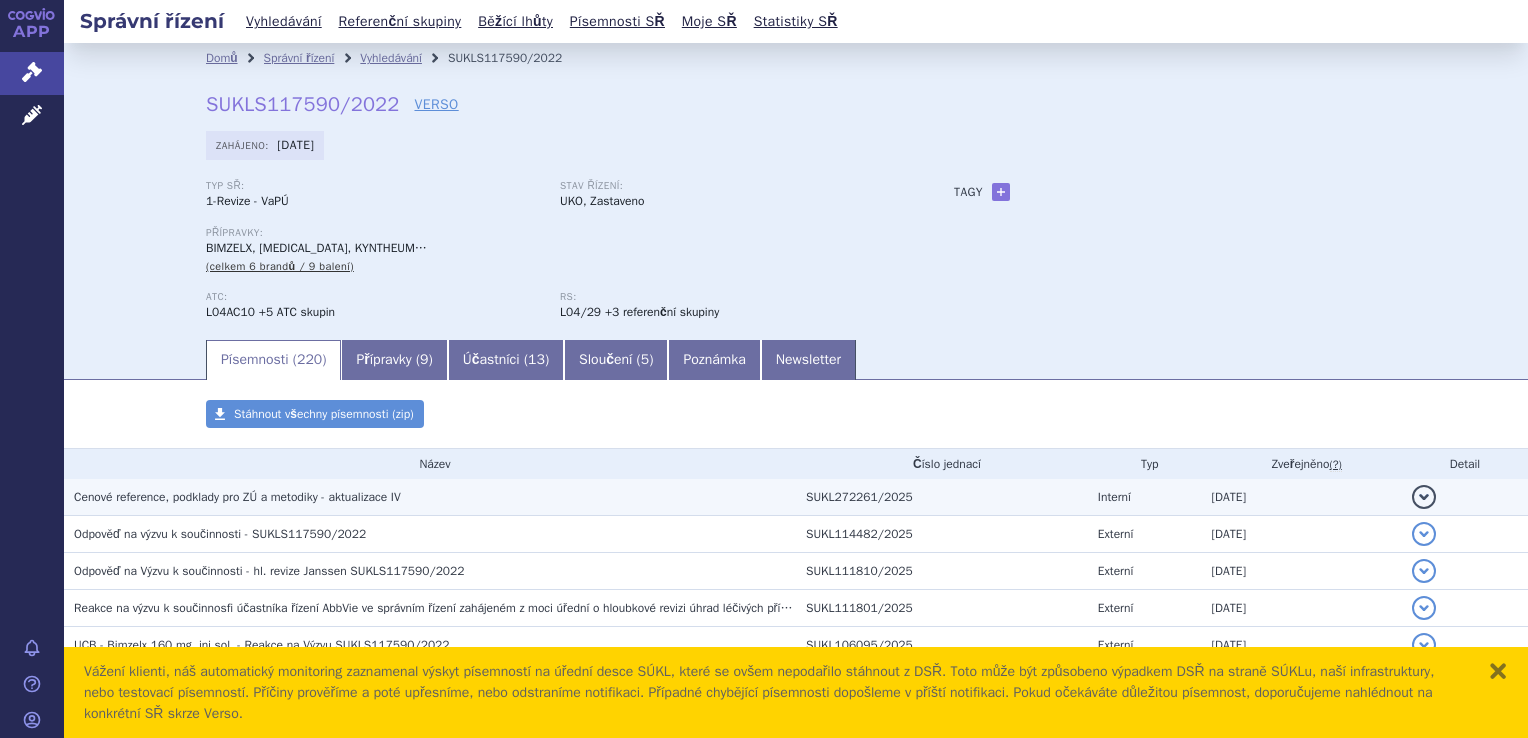 click on "Cenové reference, podklady pro ZÚ a metodiky - aktualizace IV" at bounding box center [237, 497] 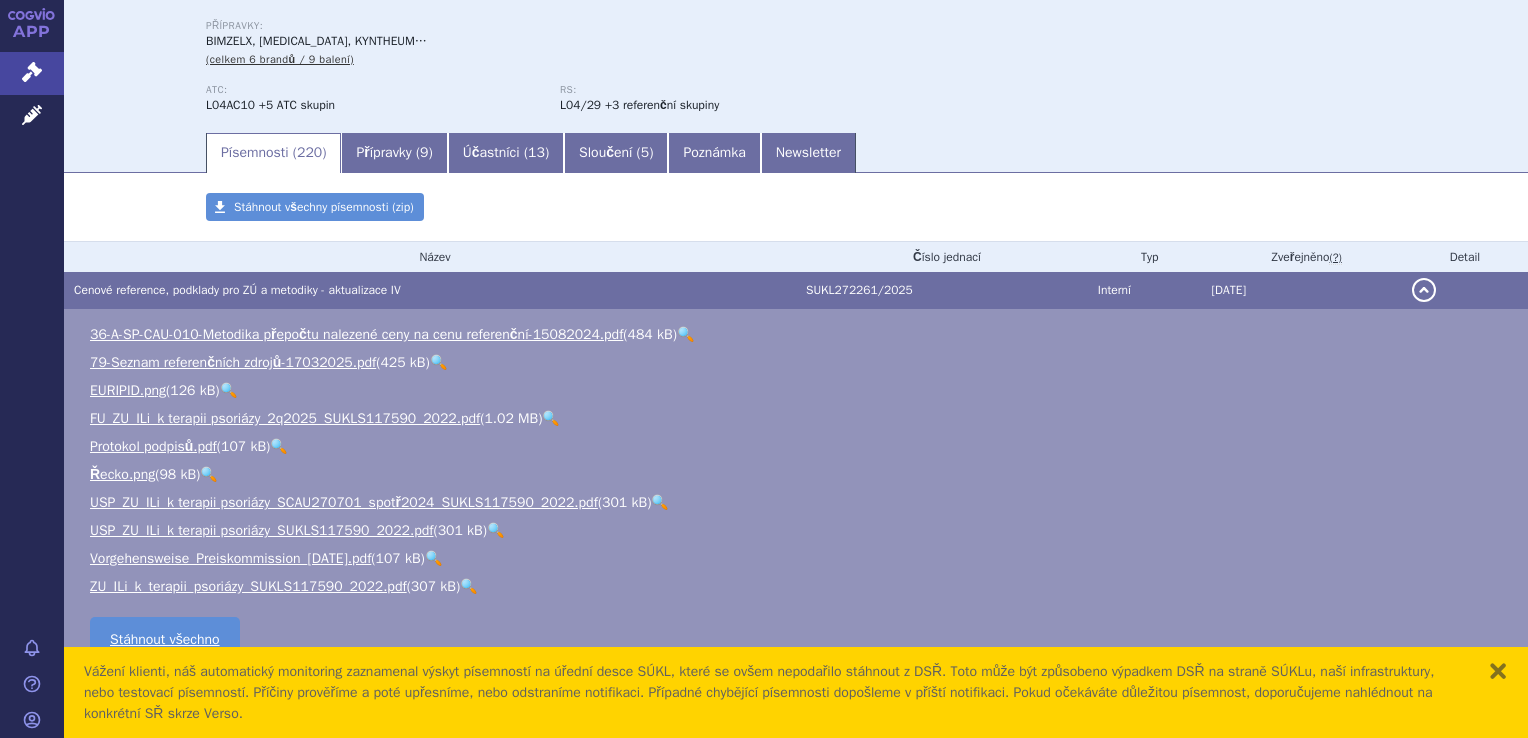 scroll, scrollTop: 300, scrollLeft: 0, axis: vertical 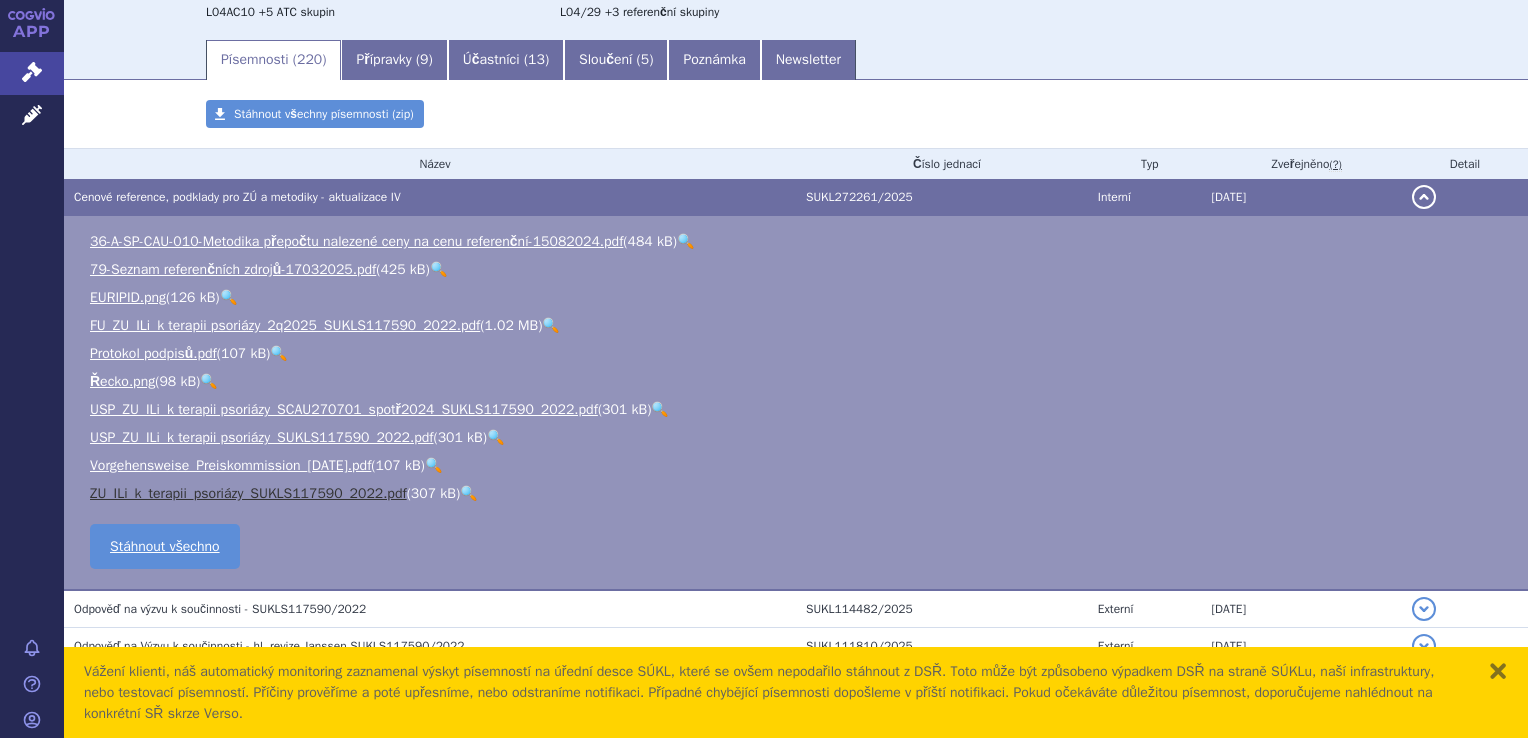 click on "ZU_ILi_k_terapii_psoriázy_SUKLS117590_2022.pdf" at bounding box center (248, 493) 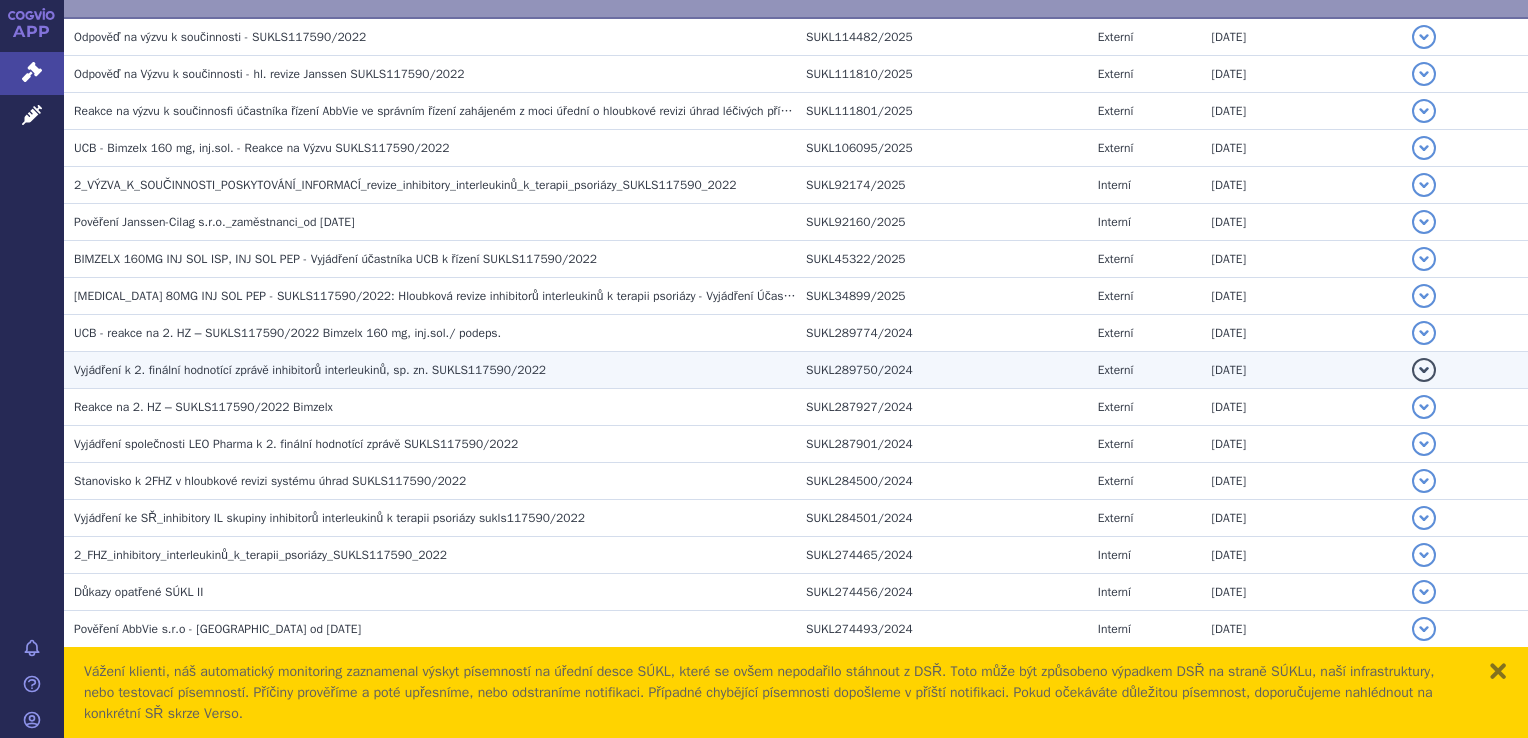 scroll, scrollTop: 900, scrollLeft: 0, axis: vertical 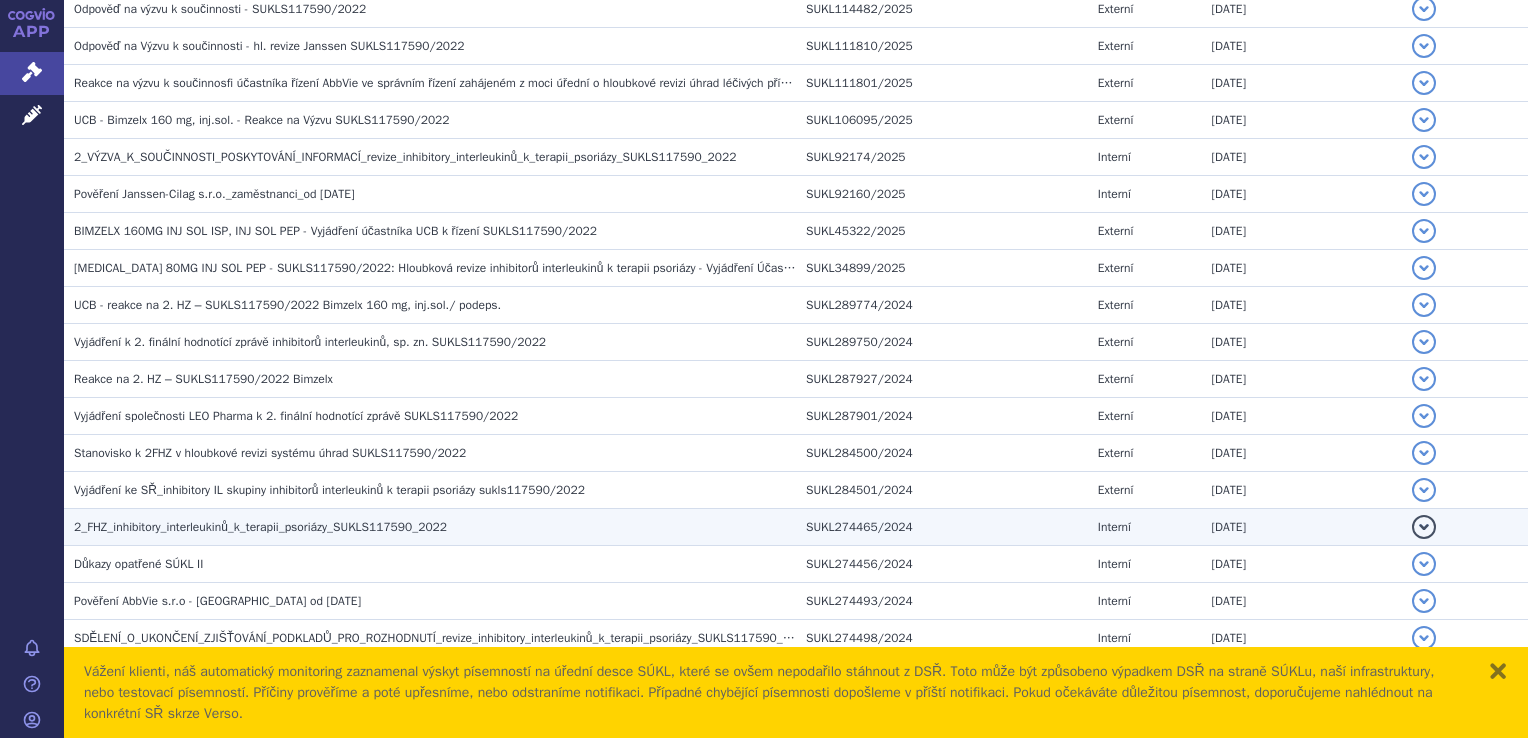 click on "2_FHZ_inhibitory_interleukinů_k_terapii_psoriázy_SUKLS117590_2022" at bounding box center (260, 527) 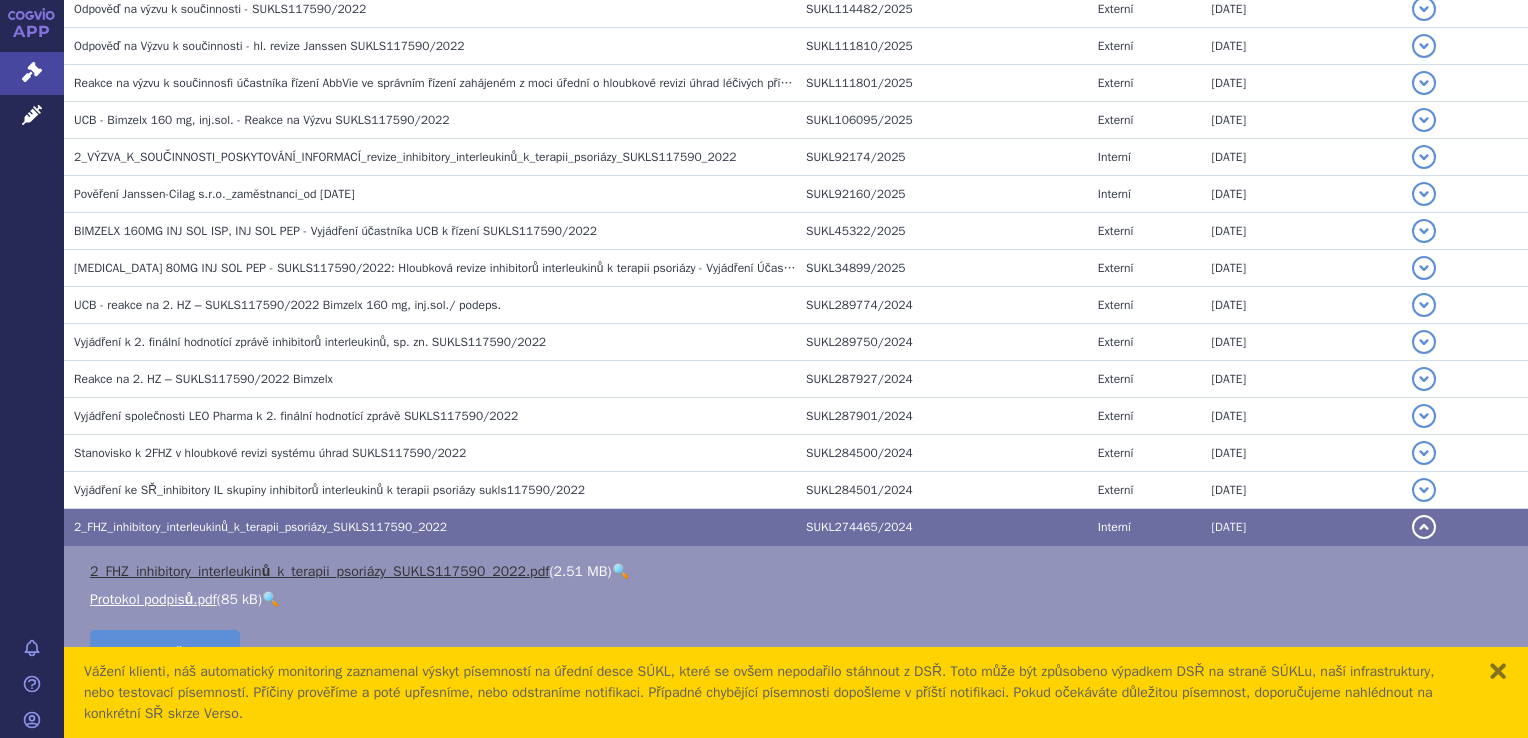 click on "2_FHZ_inhibitory_interleukinů_k_terapii_psoriázy_SUKLS117590_2022.pdf" at bounding box center (319, 571) 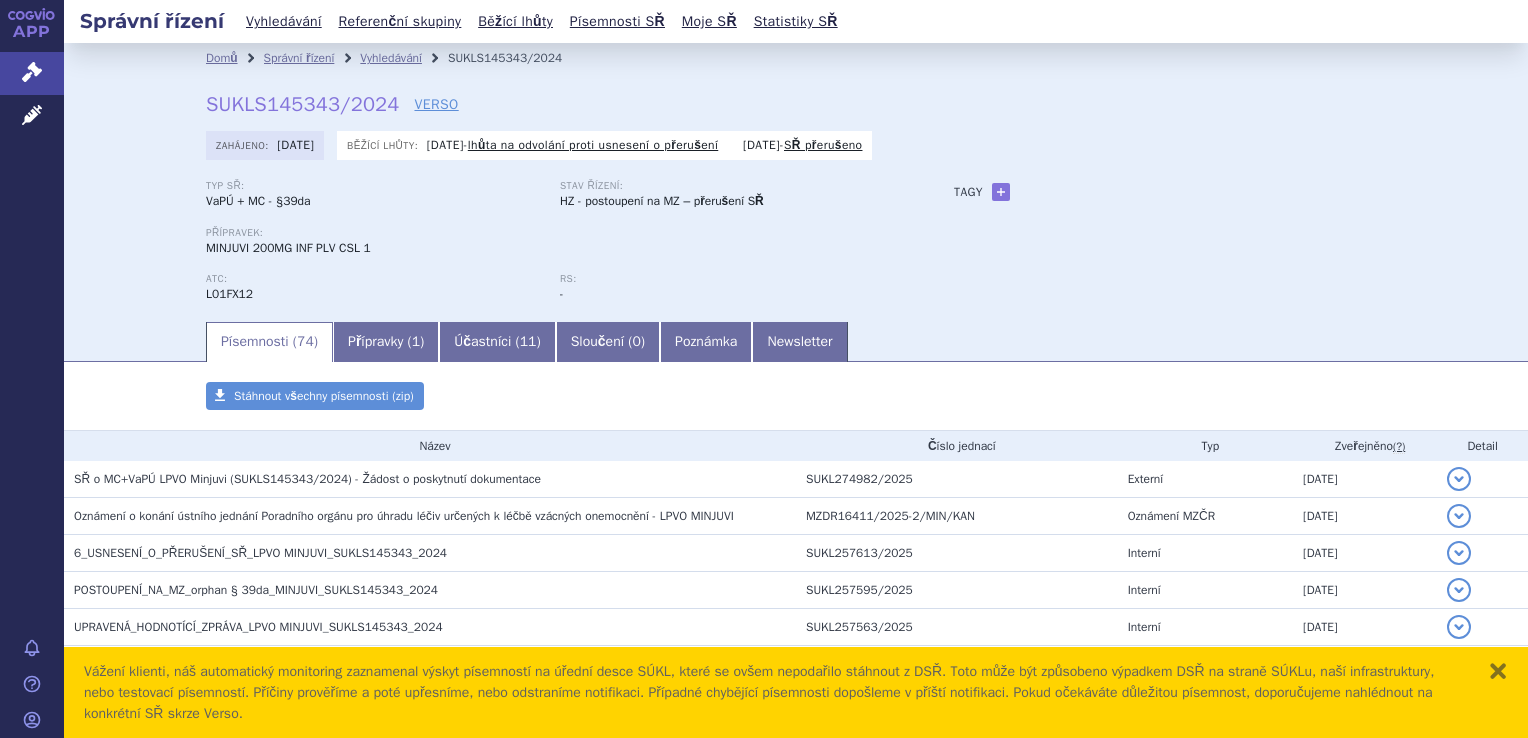 scroll, scrollTop: 0, scrollLeft: 0, axis: both 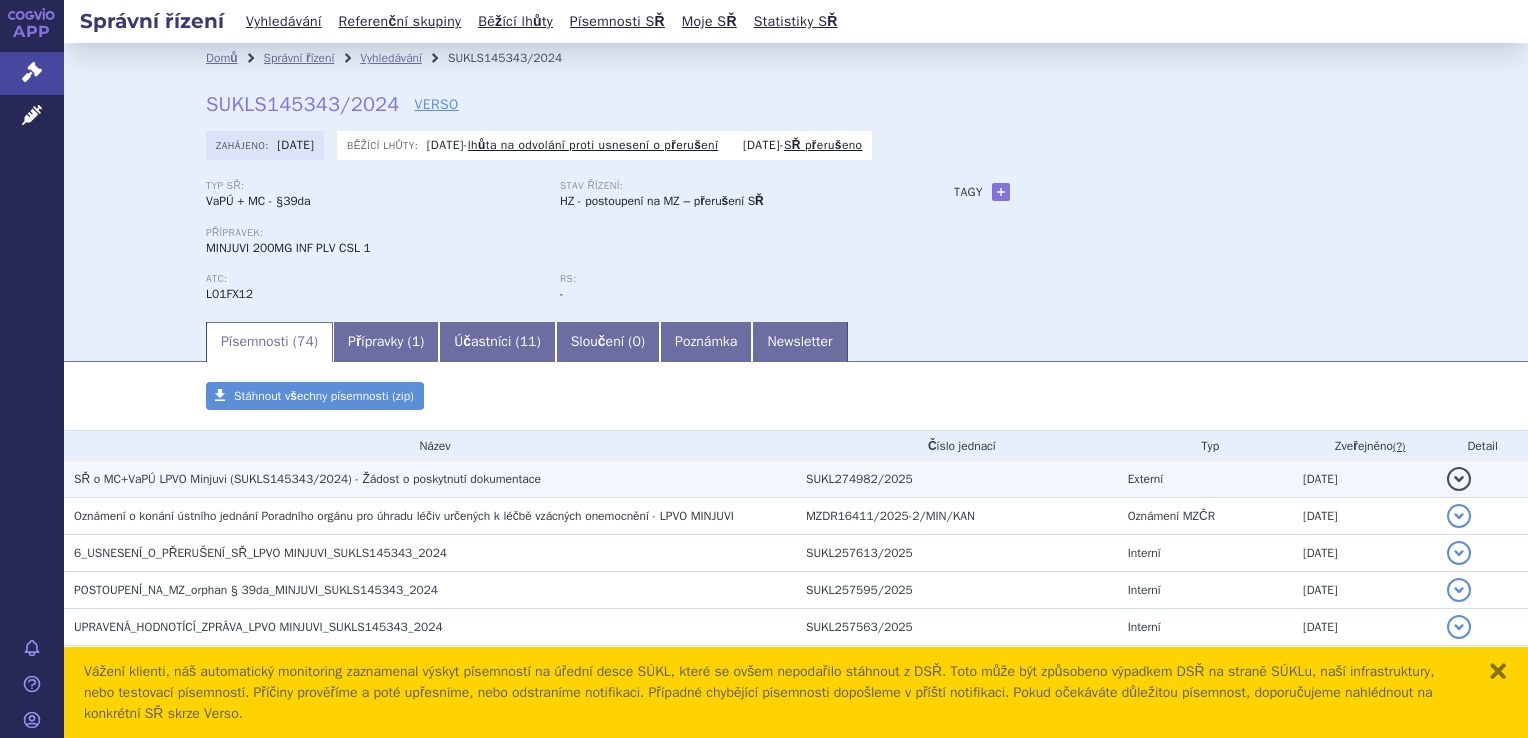 click on "SŘ o MC+VaPÚ LPVO Minjuvi (SUKLS145343/2024) - Žádost o poskytnutí dokumentace" at bounding box center [307, 479] 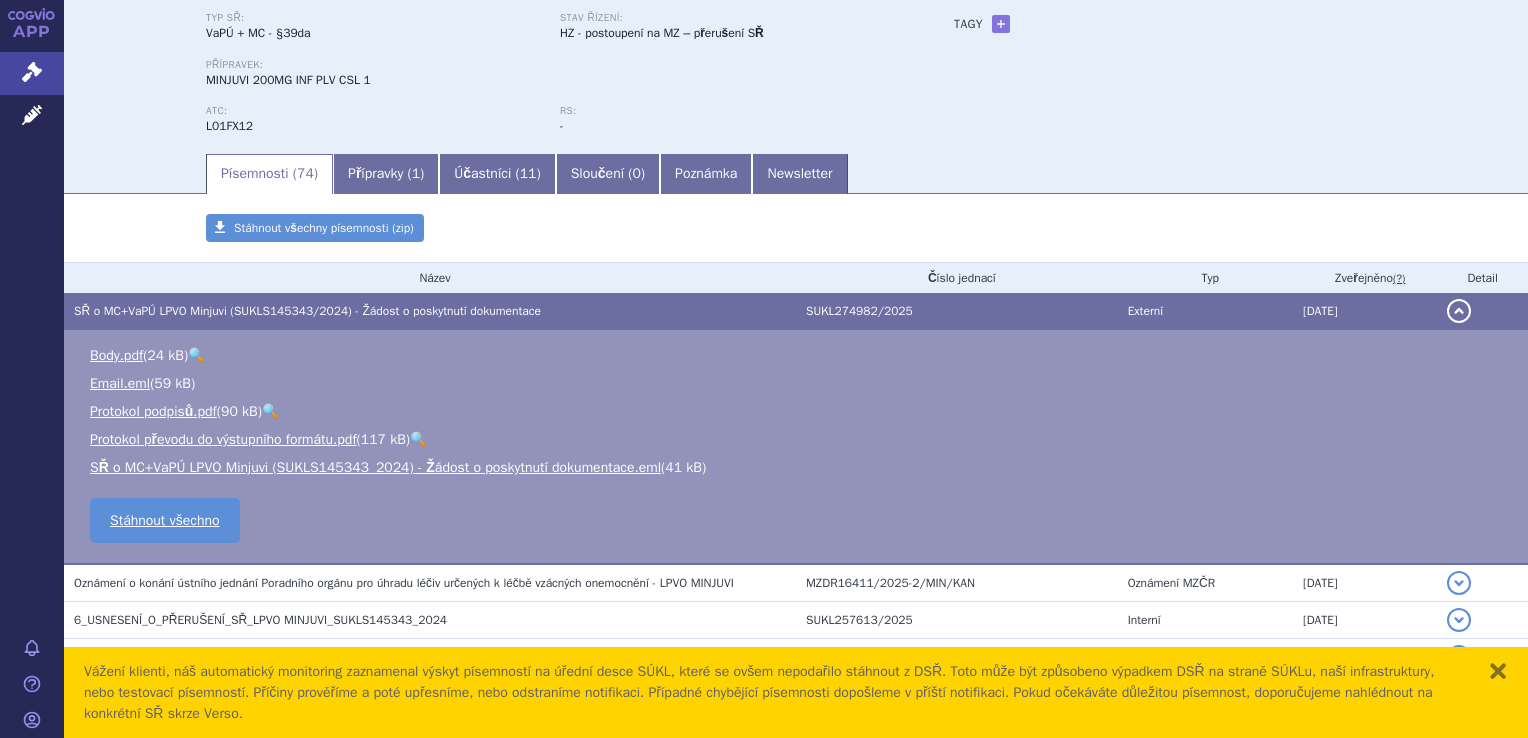 scroll, scrollTop: 200, scrollLeft: 0, axis: vertical 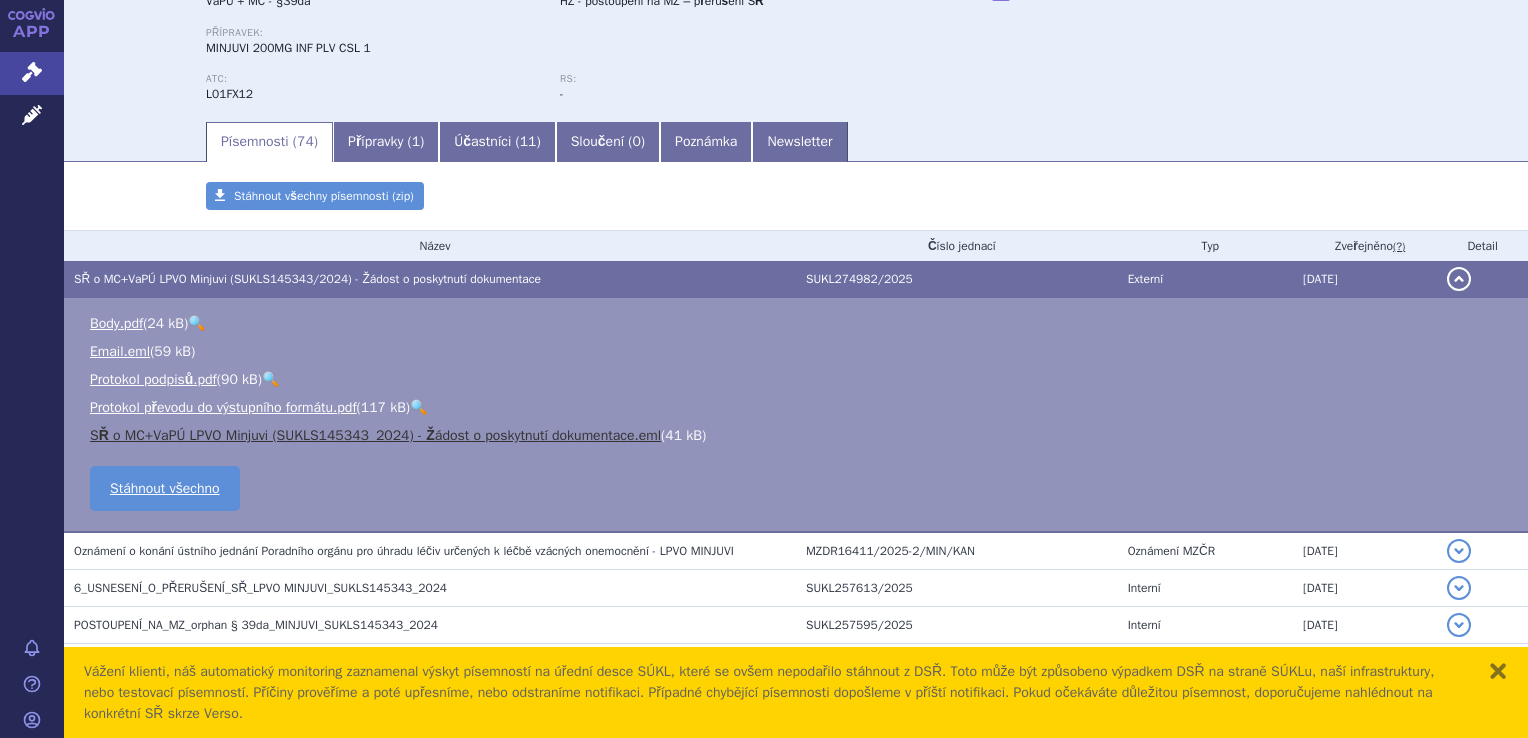 click on "SŘ o MC+VaPÚ LPVO Minjuvi (SUKLS145343_2024) - Žádost o poskytnutí dokumentace.eml" at bounding box center (375, 435) 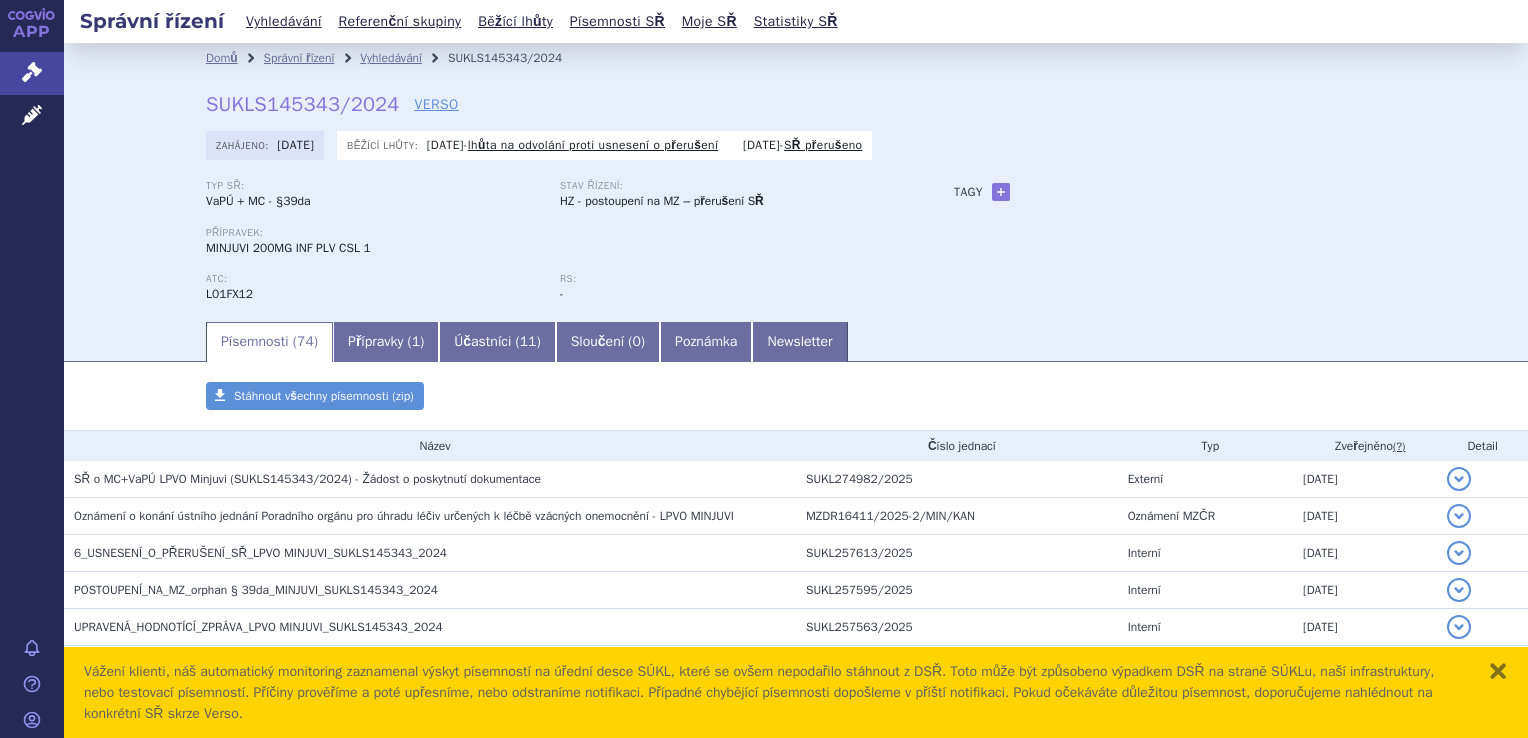 scroll, scrollTop: 0, scrollLeft: 0, axis: both 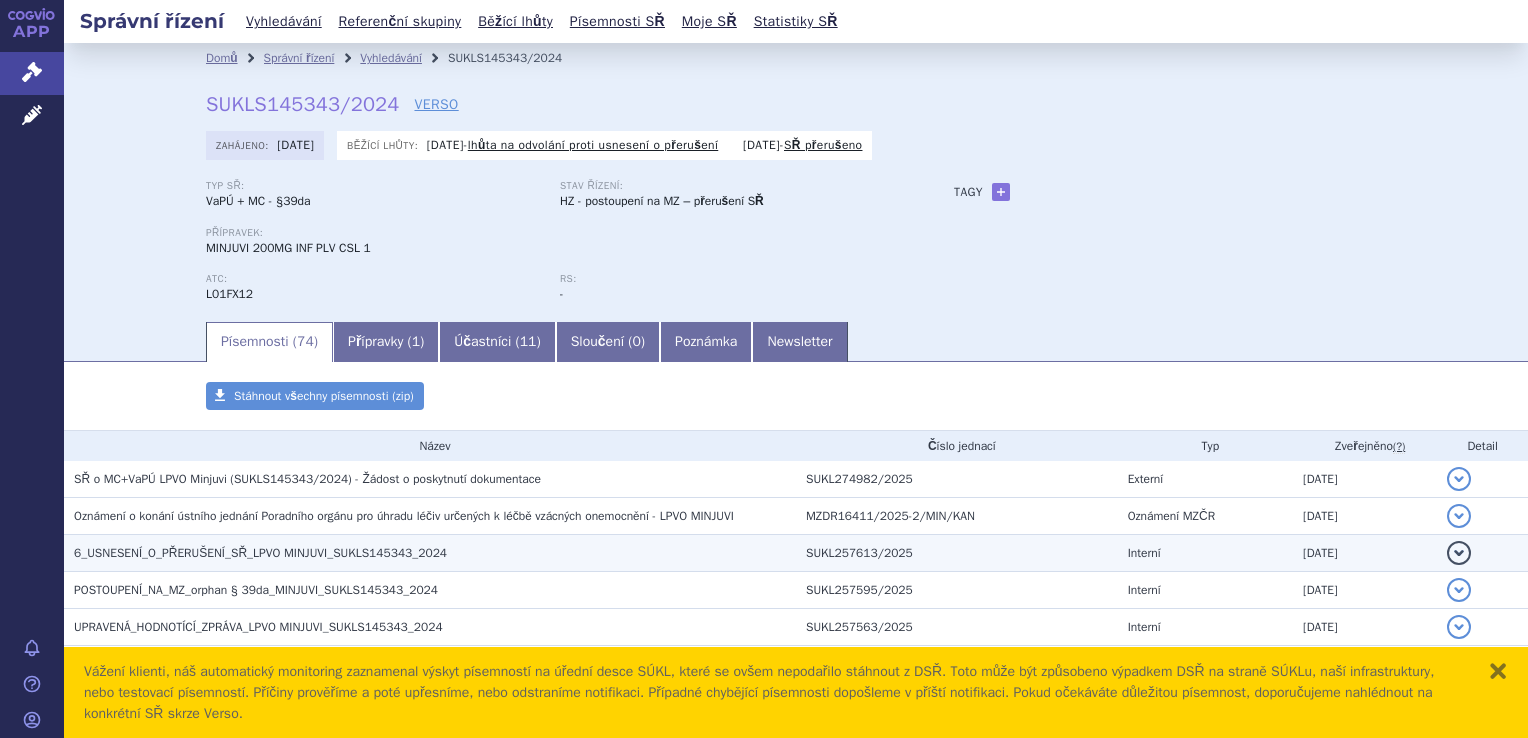 click on "6_USNESENÍ_O_PŘERUŠENÍ_SŘ_LPVO MINJUVI_SUKLS145343_2024" at bounding box center [260, 553] 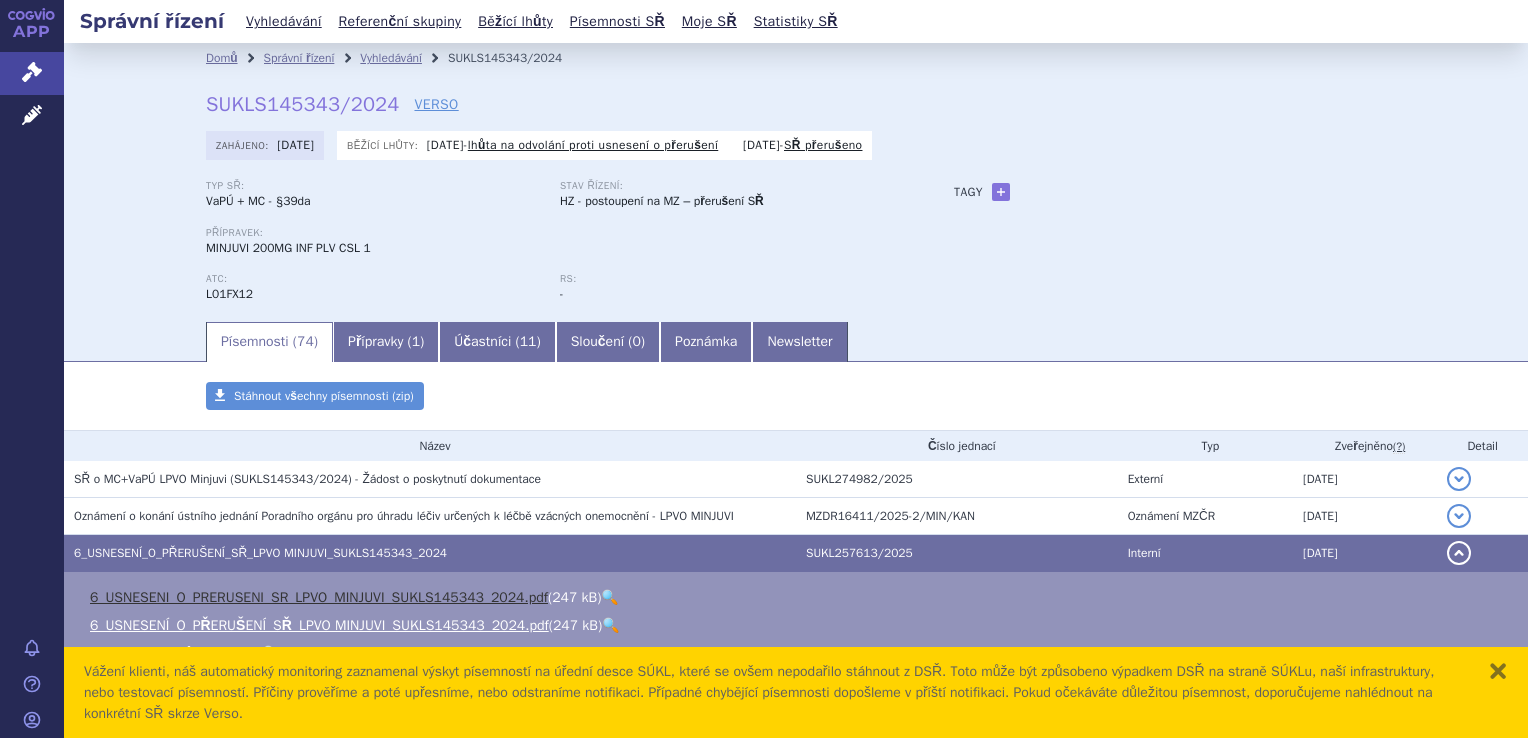 click on "6_USNESENI_O_PRERUSENI_SR_LPVO_MINJUVI_SUKLS145343_2024.pdf" at bounding box center (319, 597) 